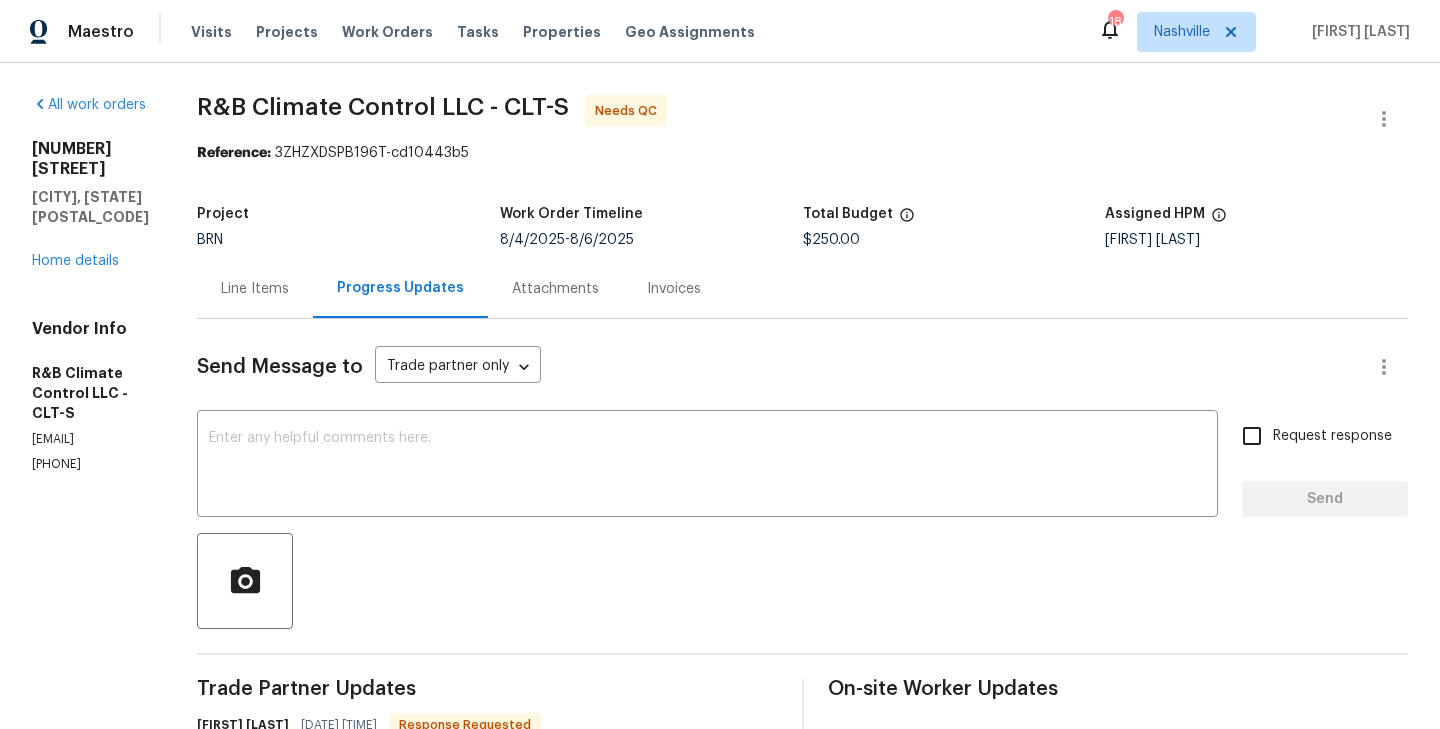scroll, scrollTop: 0, scrollLeft: 0, axis: both 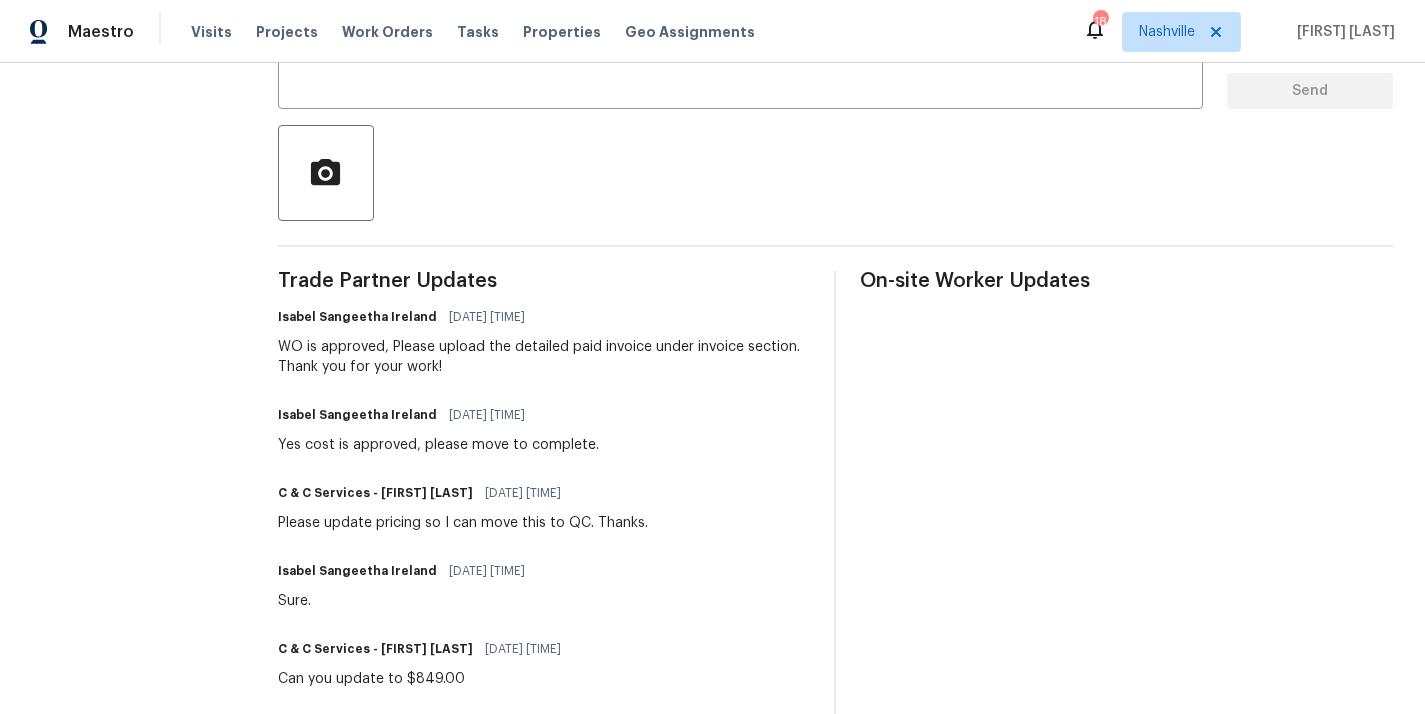 click on "[FIRST] [LAST] [DATE] [TIME] Yes cost is approved, please move to complete." at bounding box center (544, 428) 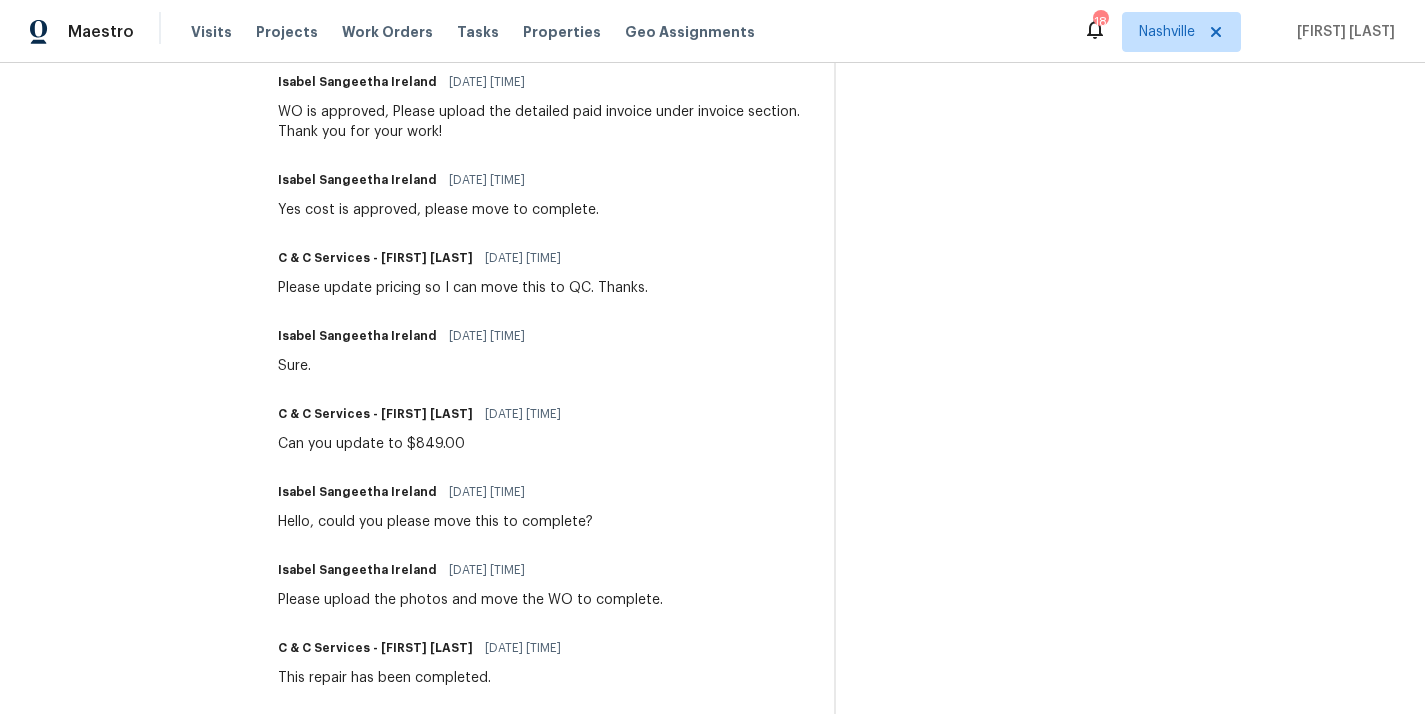 scroll, scrollTop: 645, scrollLeft: 0, axis: vertical 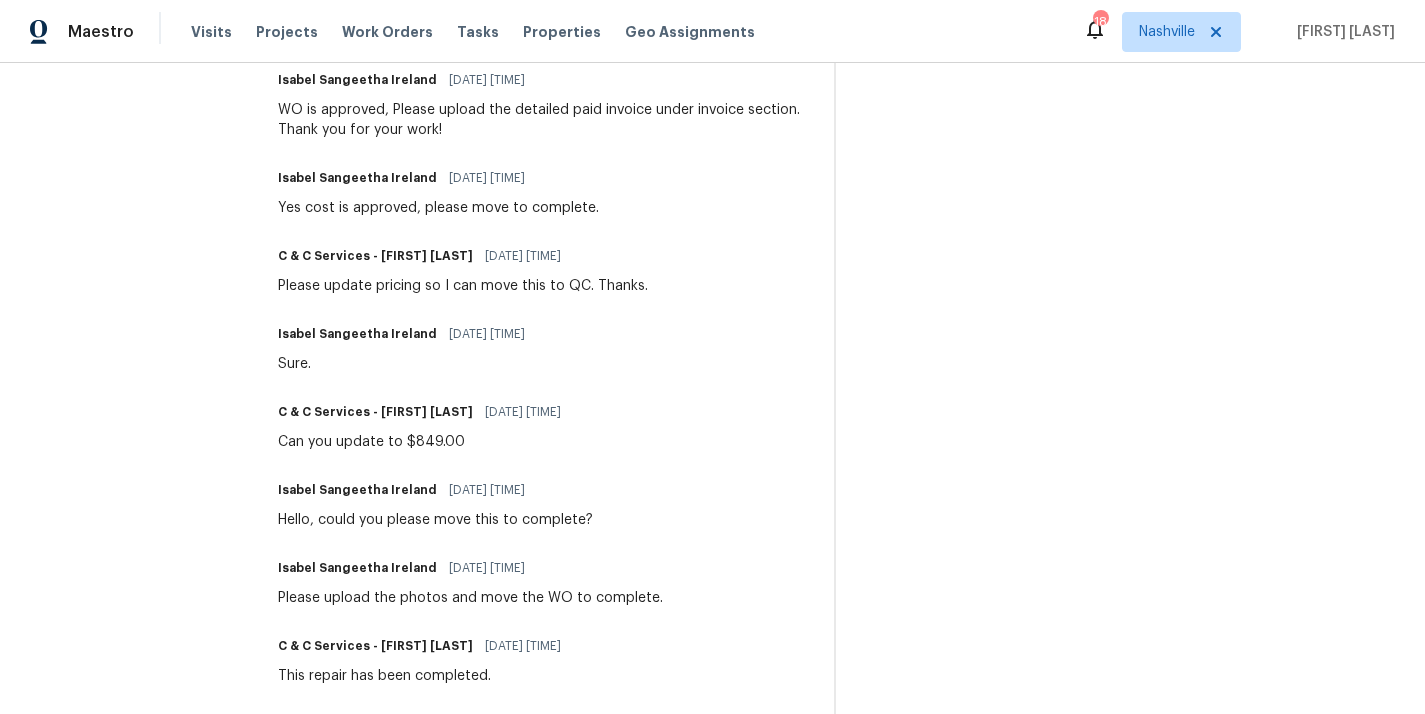 click on "[DATE] [TIME]" at bounding box center [487, 334] 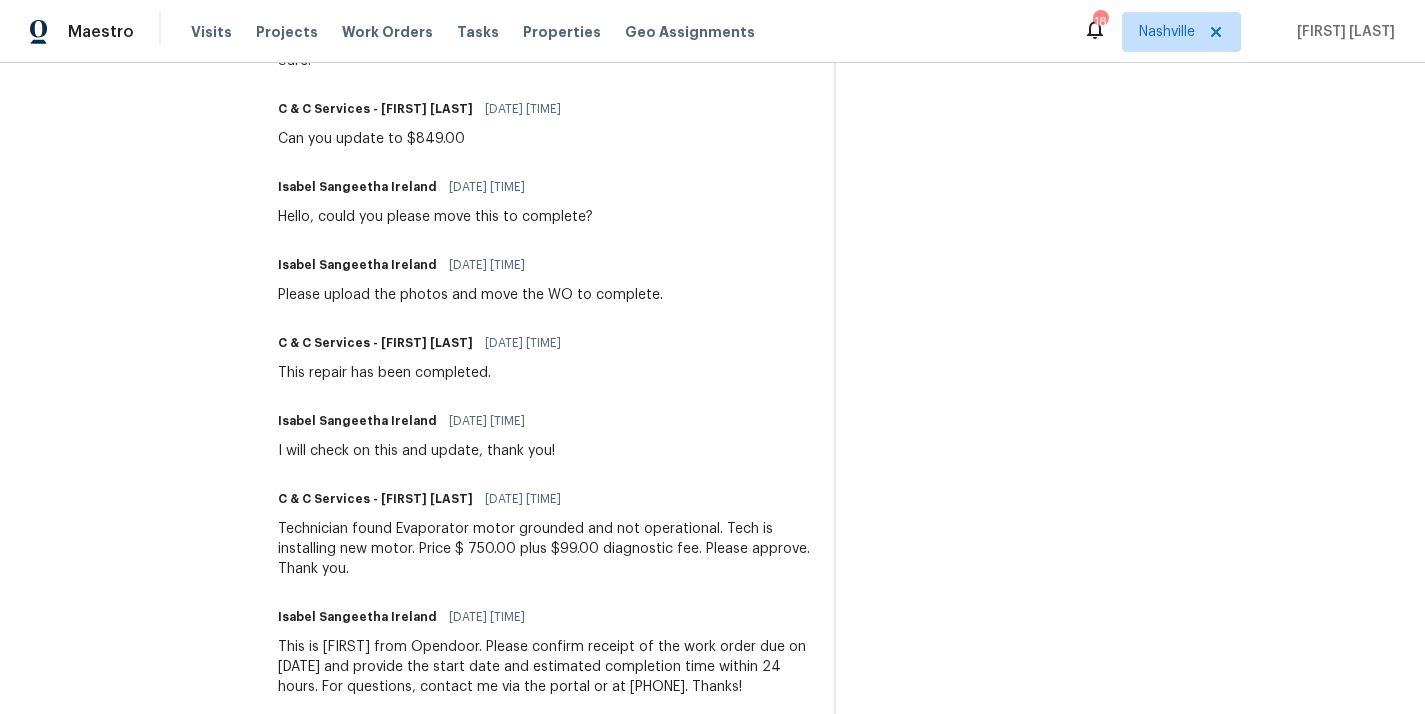 scroll, scrollTop: 987, scrollLeft: 0, axis: vertical 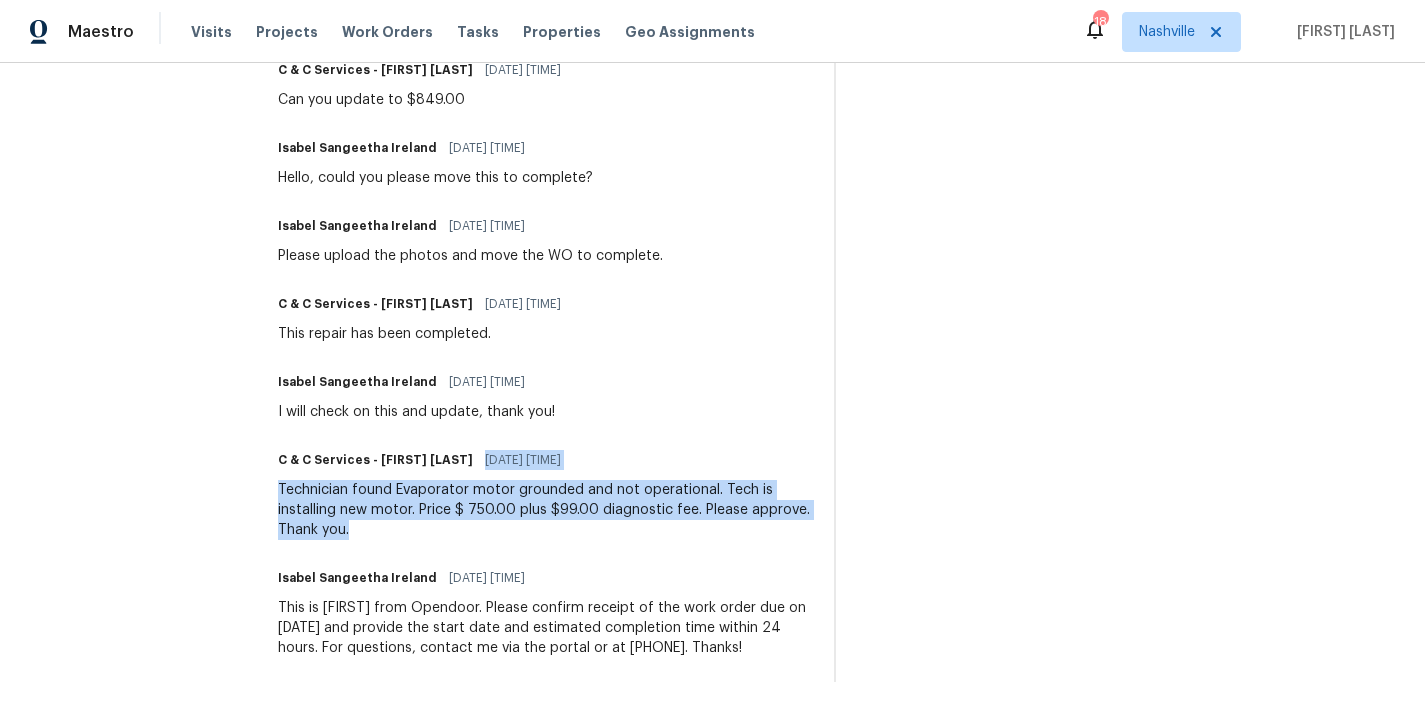 drag, startPoint x: 361, startPoint y: 526, endPoint x: 479, endPoint y: 453, distance: 138.75517 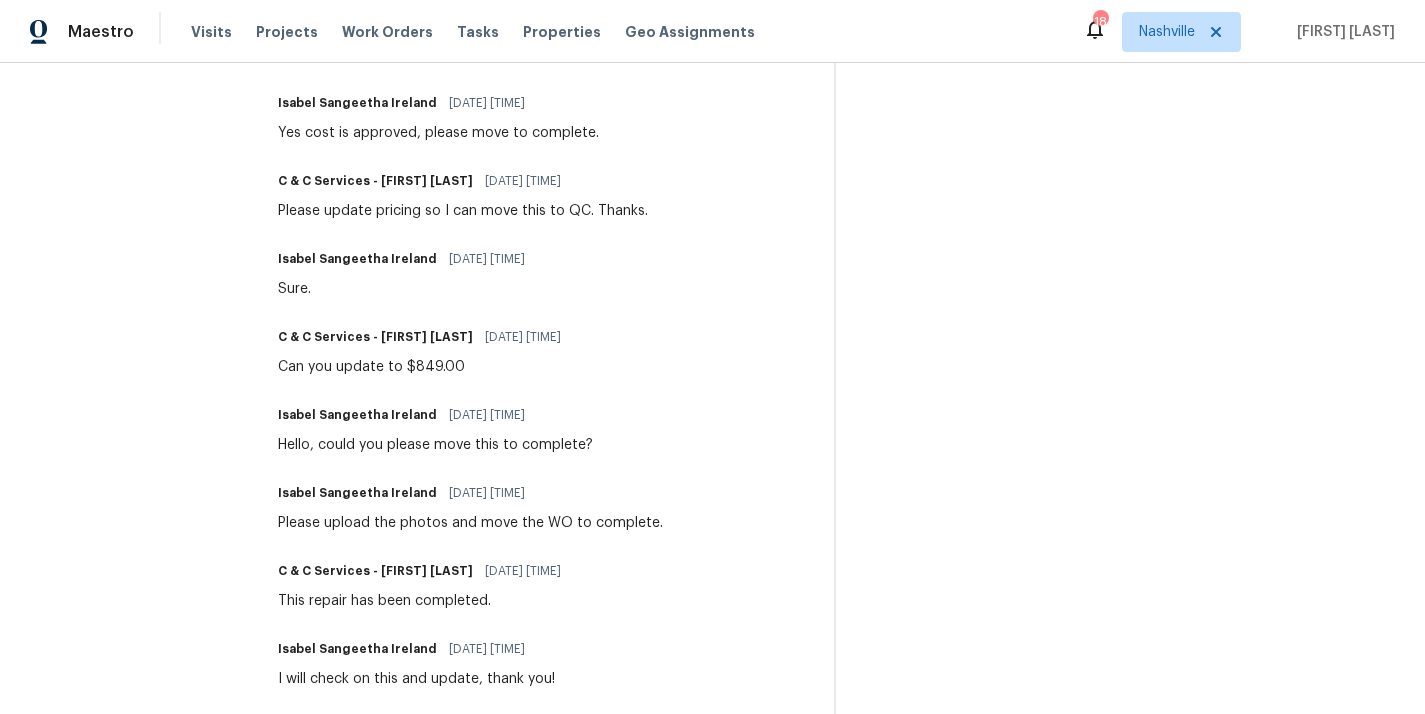 scroll, scrollTop: 717, scrollLeft: 0, axis: vertical 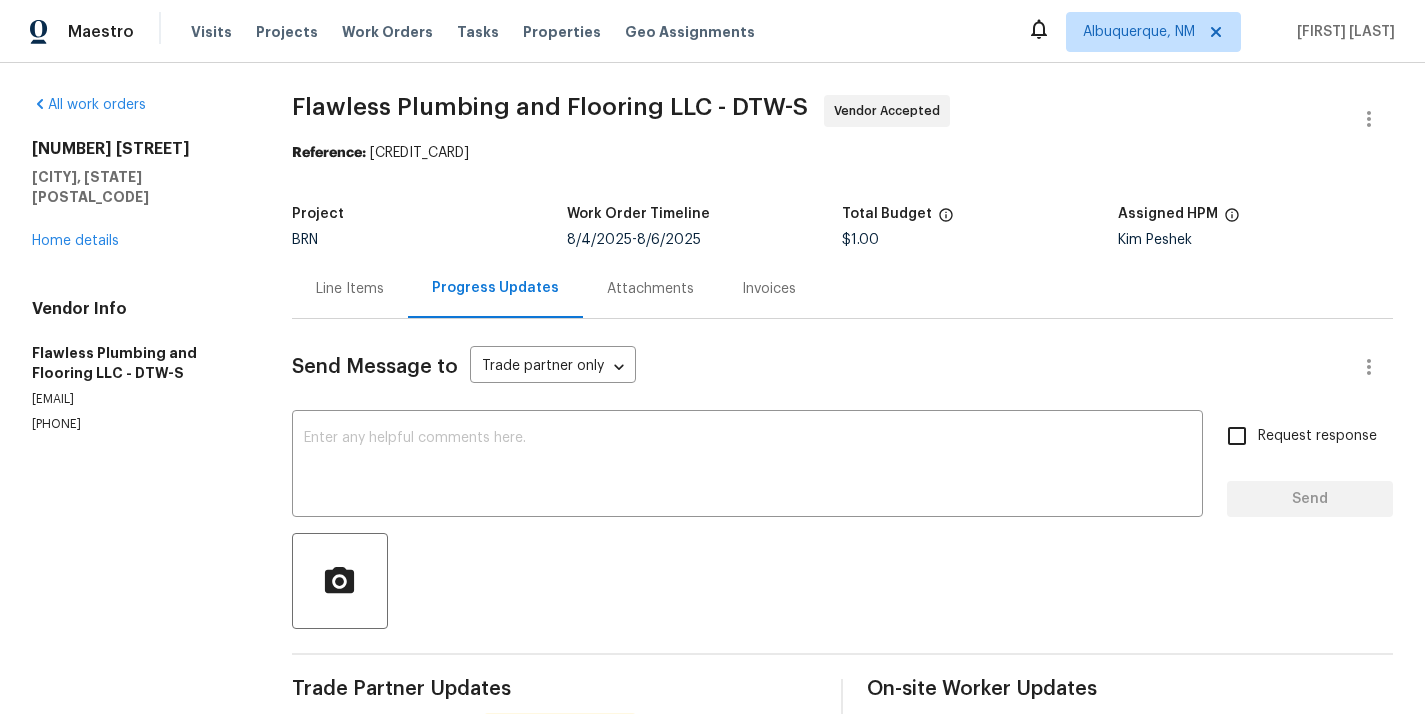 click on "Line Items" at bounding box center (350, 288) 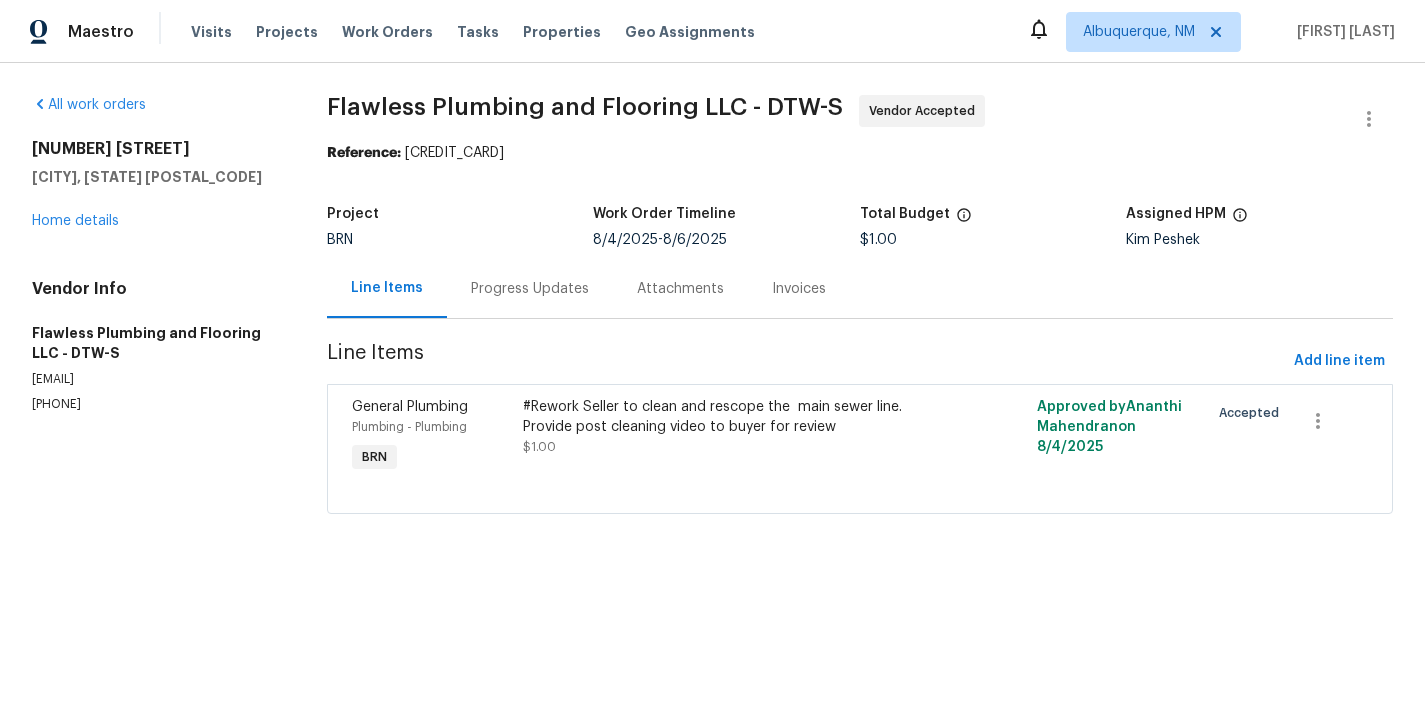 click on "Plumbing - Plumbing" at bounding box center [431, 427] 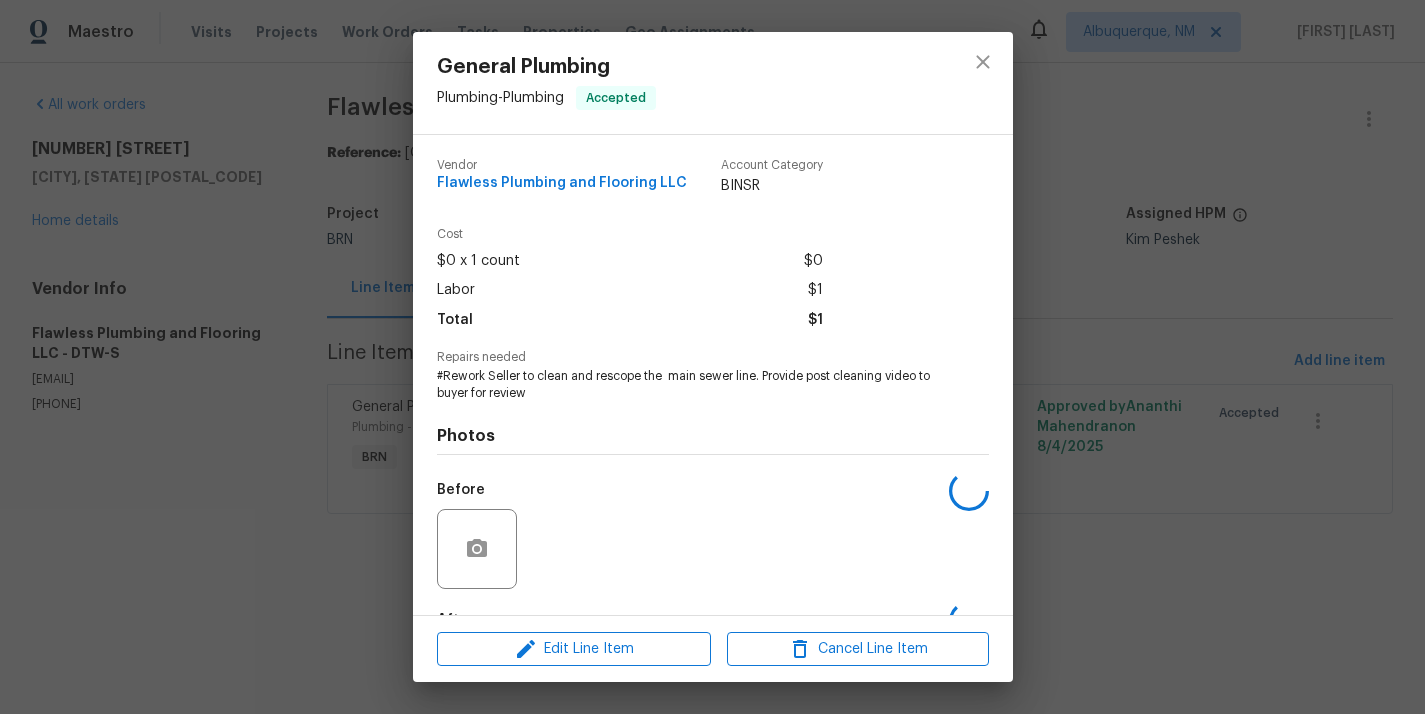 scroll, scrollTop: 124, scrollLeft: 0, axis: vertical 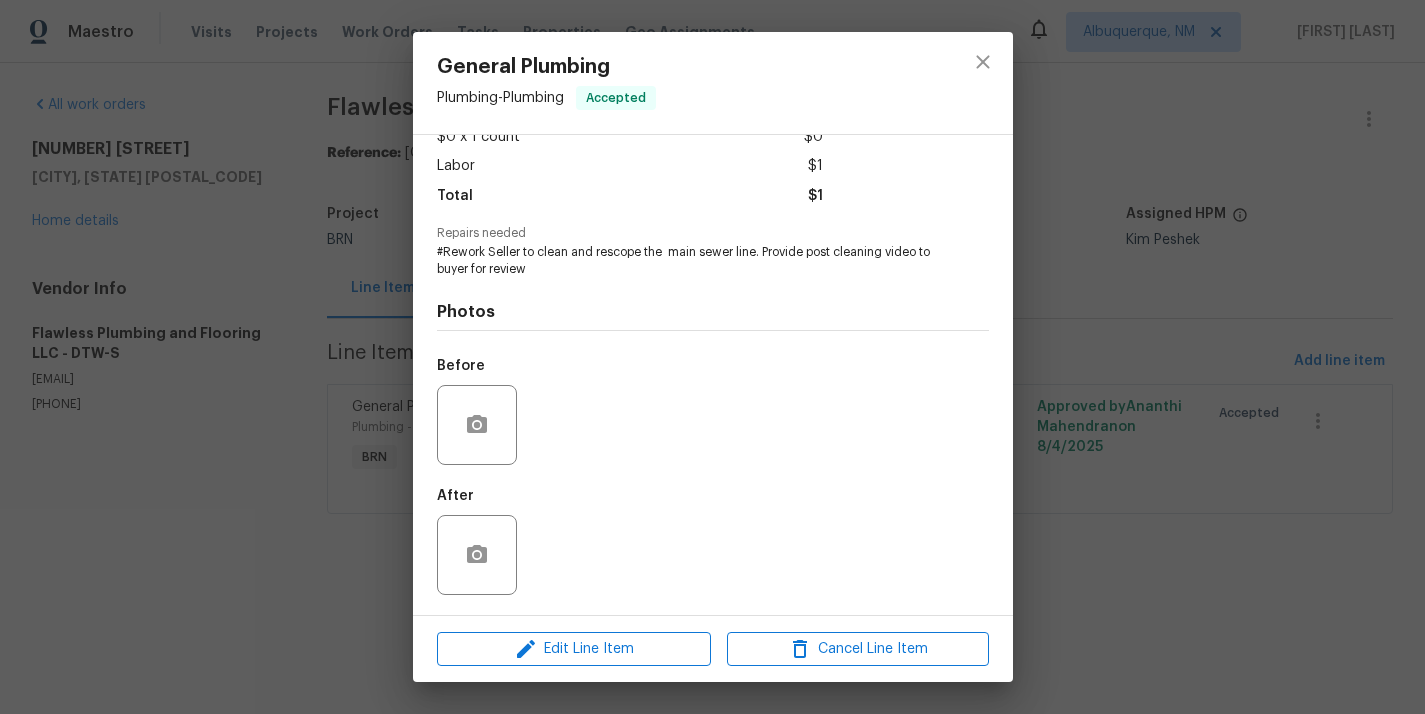 click on "General Plumbing Plumbing  -  Plumbing Accepted Vendor Flawless Plumbing and Flooring LLC Account Category BINSR Cost $0 x 1 count $0 Labor $1 Total $1 Repairs needed #Rework Seller to clean and rescope the  main sewer line. Provide post cleaning video to buyer for review Photos Before After  Edit Line Item  Cancel Line Item" at bounding box center (712, 357) 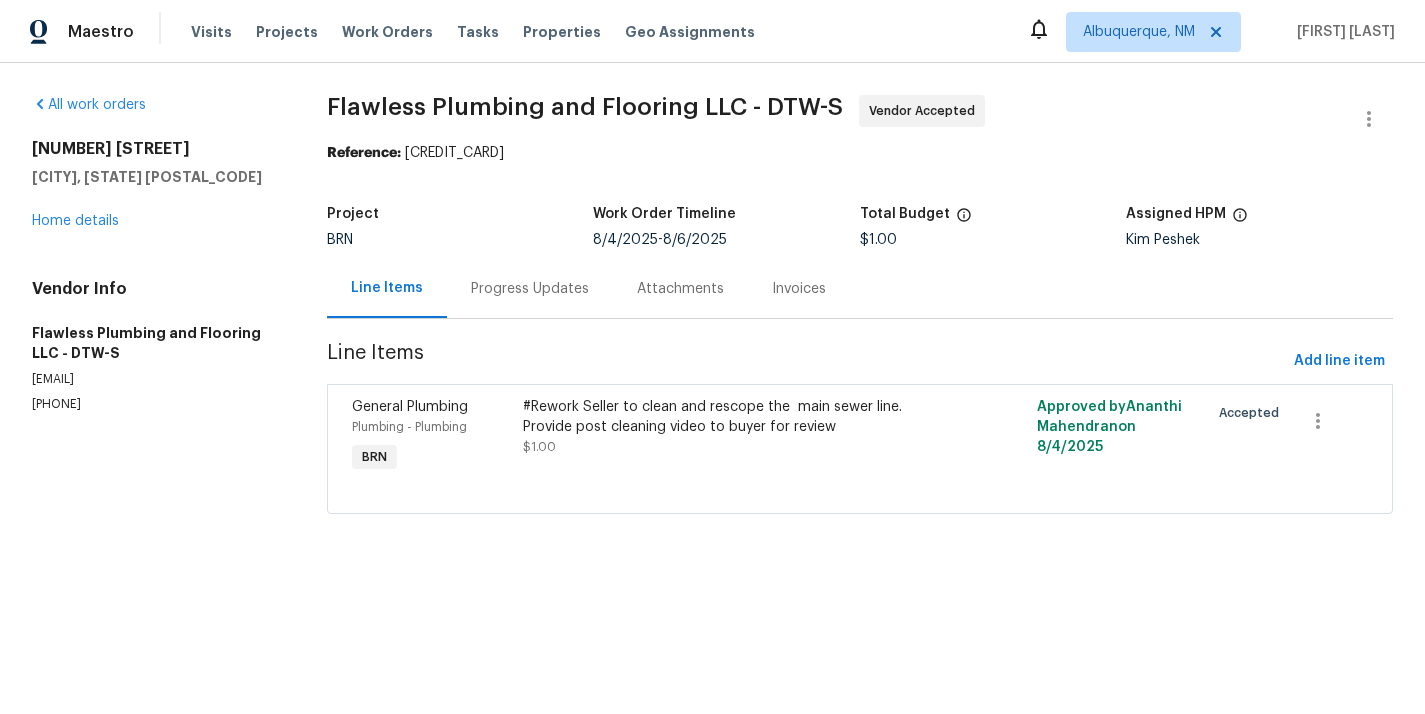 click on "Progress Updates" at bounding box center (530, 288) 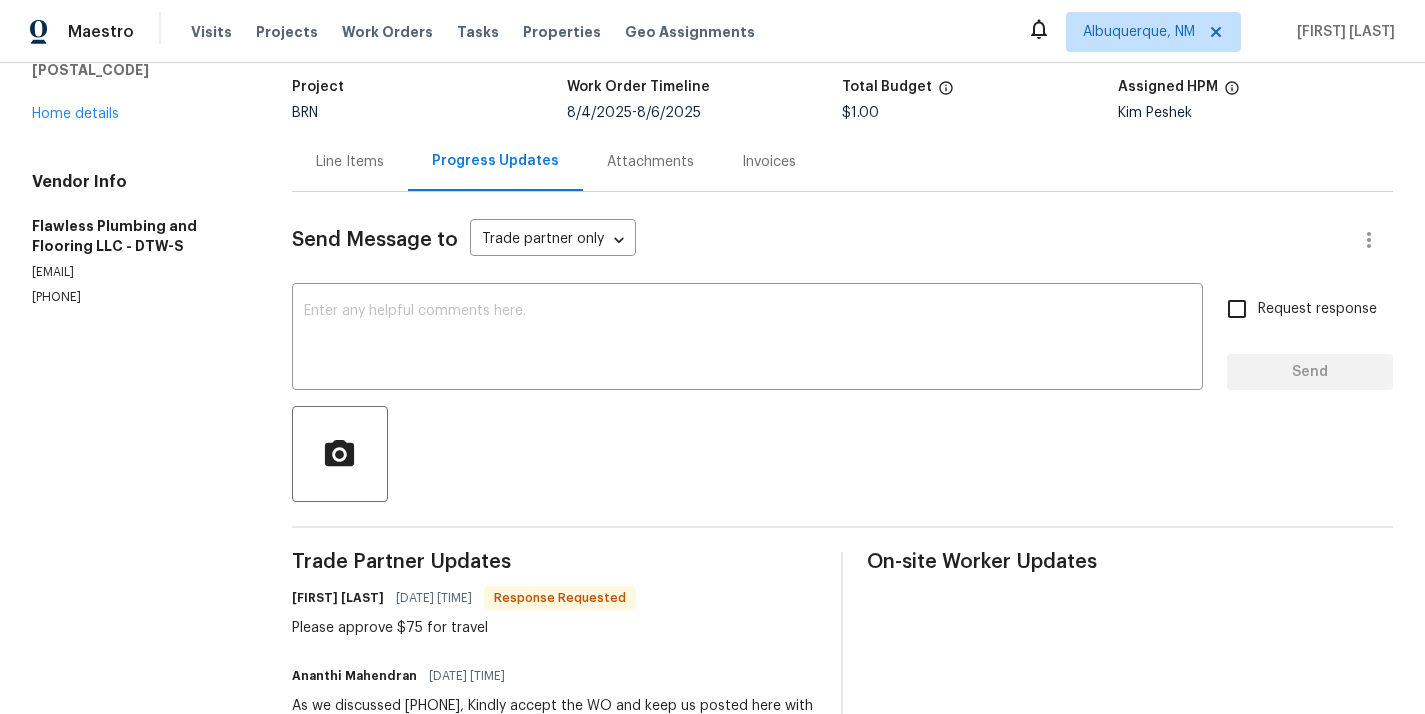scroll, scrollTop: 2, scrollLeft: 0, axis: vertical 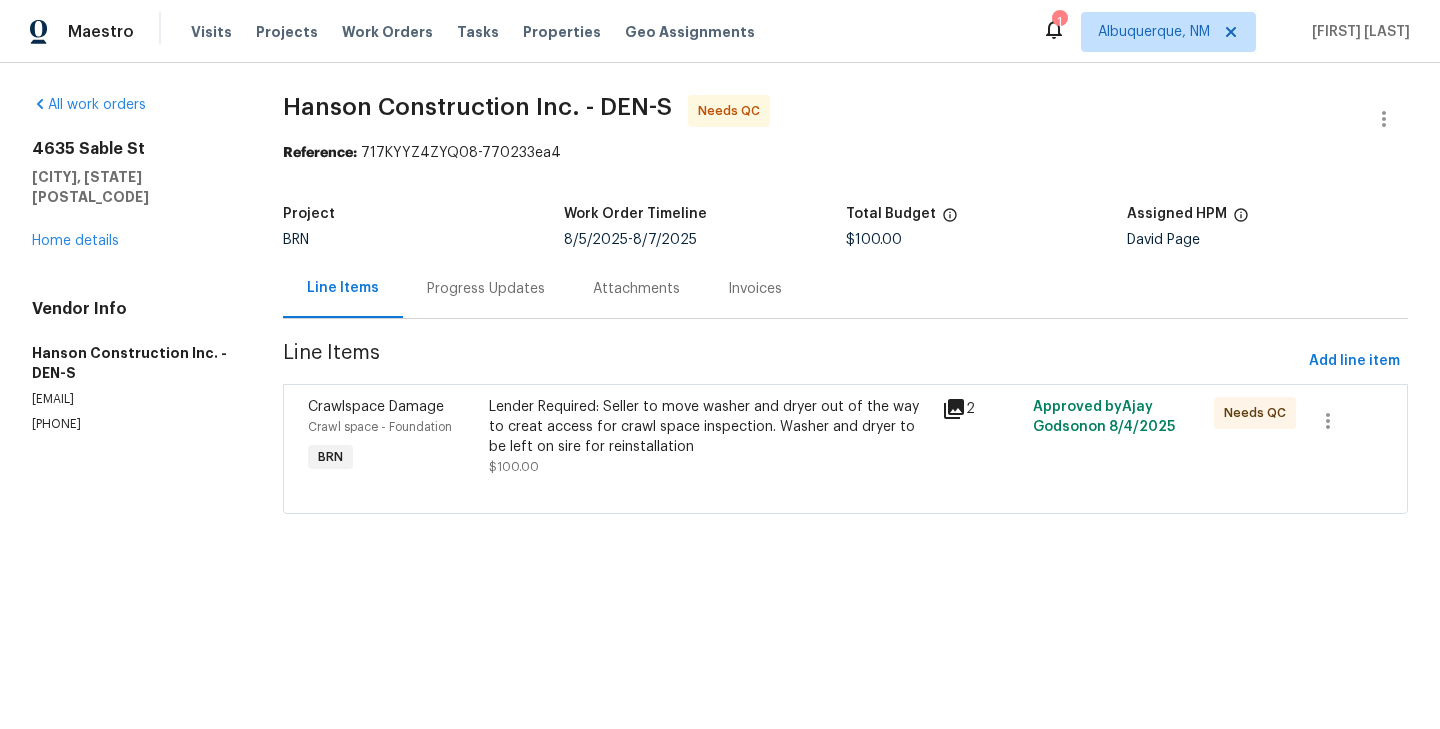 click on "Lender Required: Seller to move washer and dryer out of the way to creat access for crawl space inspection. Washer and dryer to be left on sire for reinstallation $100.00" at bounding box center (709, 437) 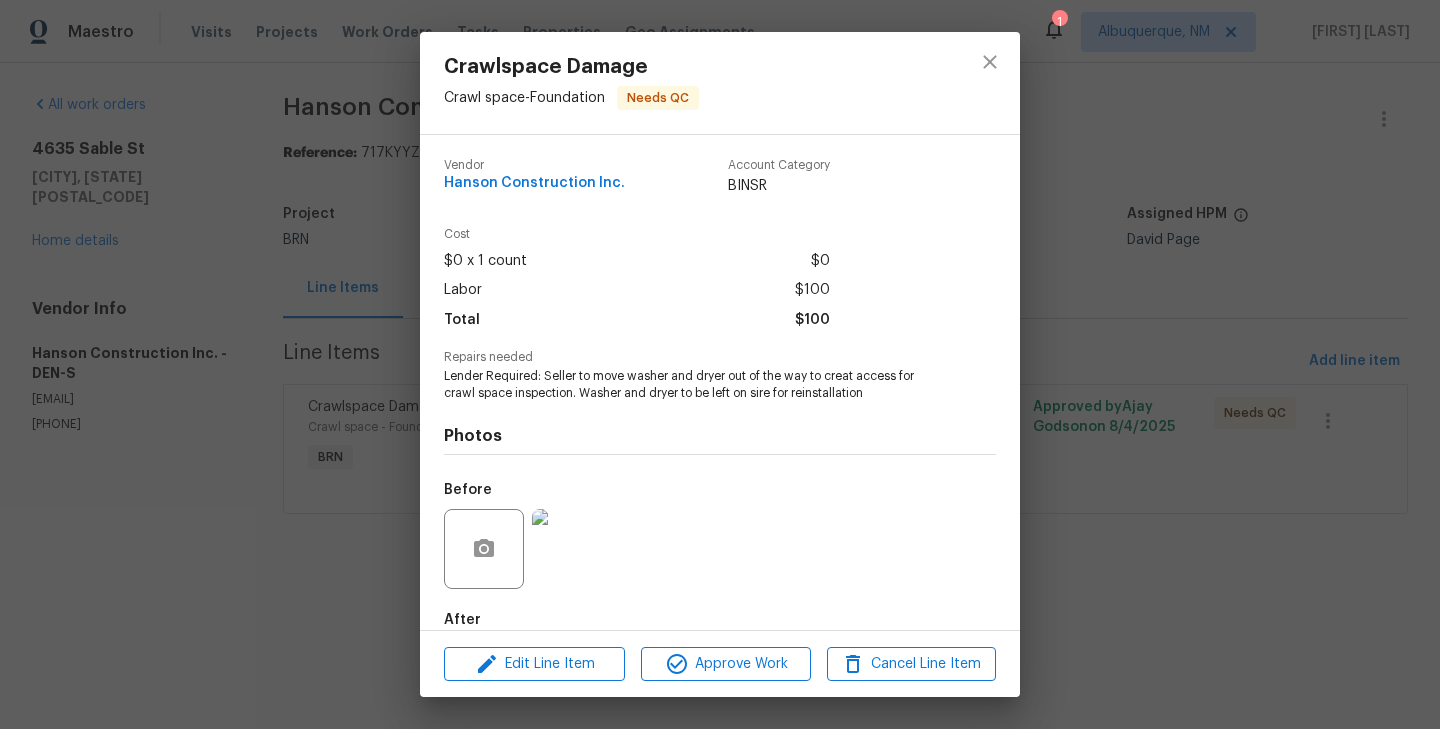 scroll, scrollTop: 109, scrollLeft: 0, axis: vertical 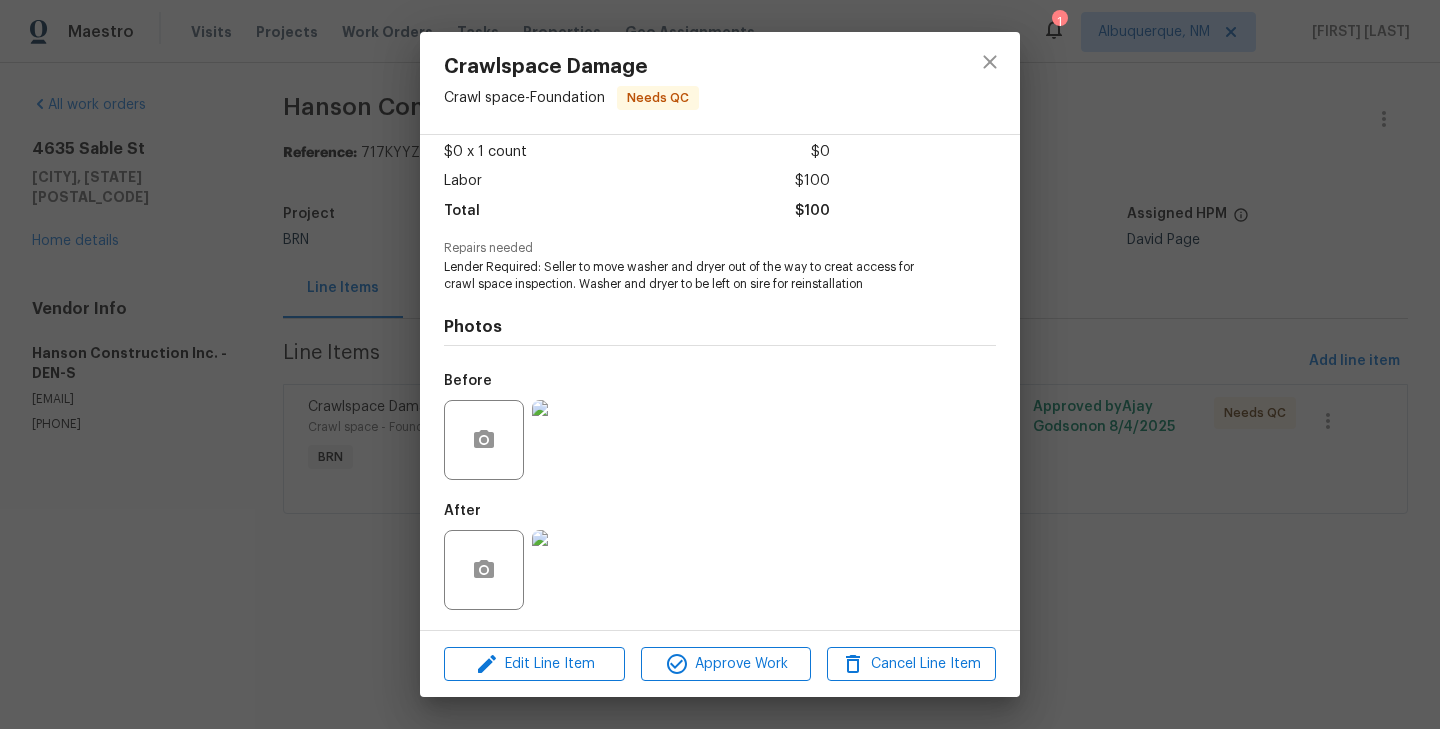click at bounding box center [572, 440] 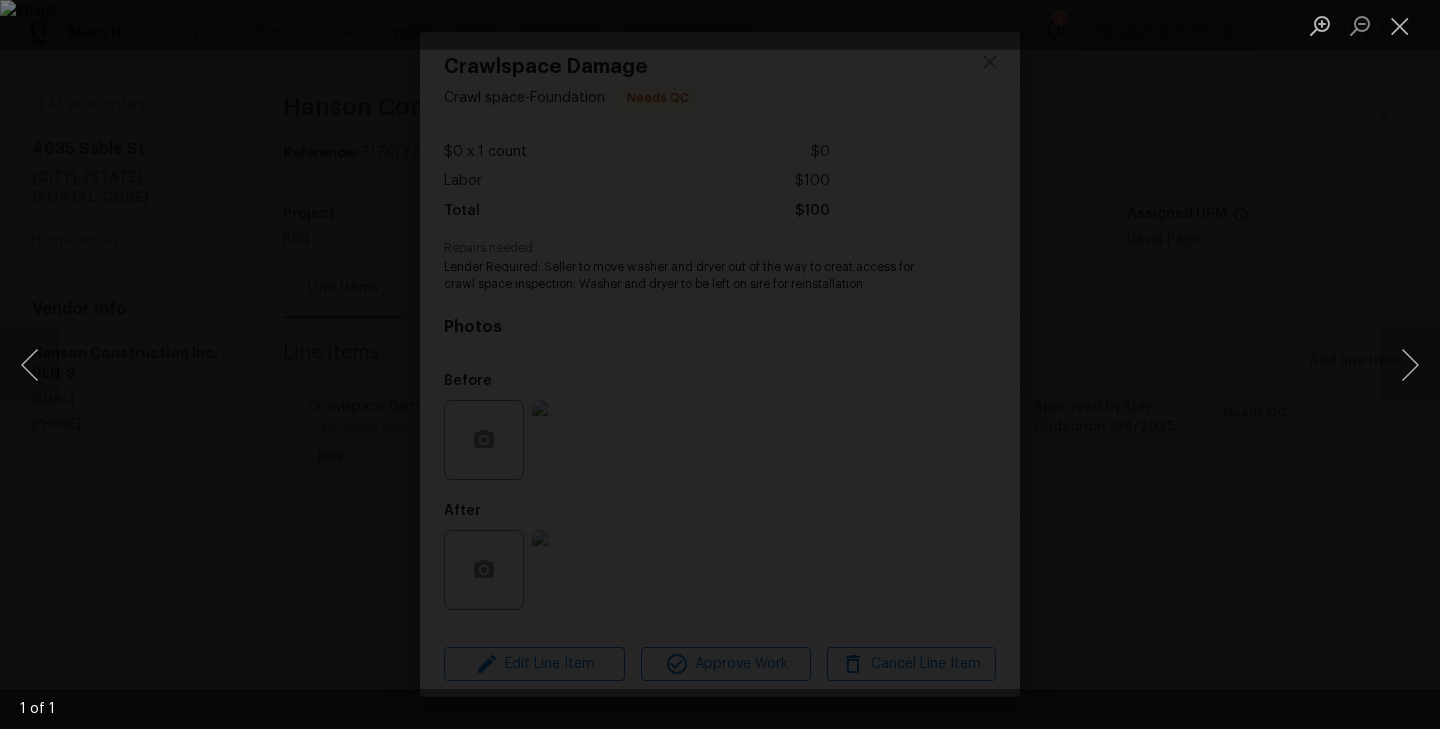 click at bounding box center [720, 364] 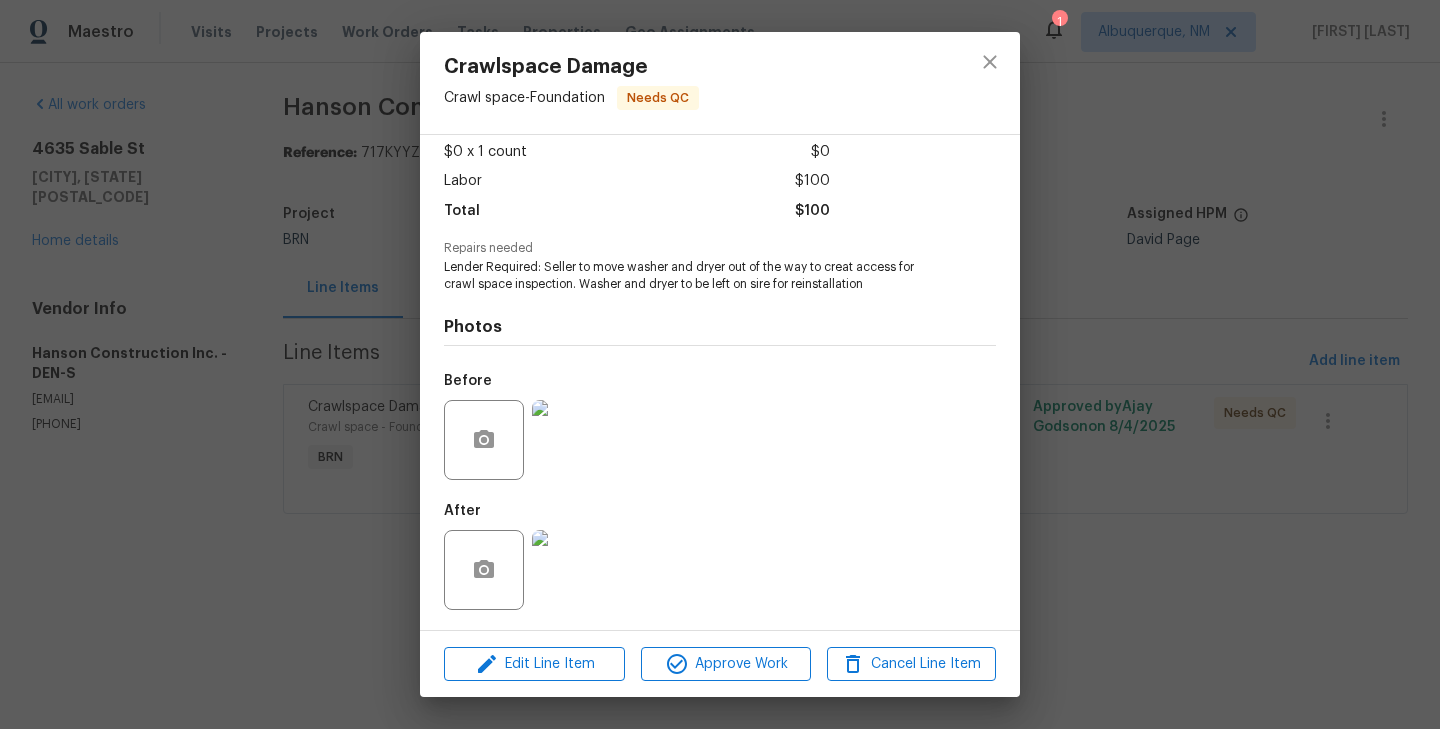 click at bounding box center (572, 570) 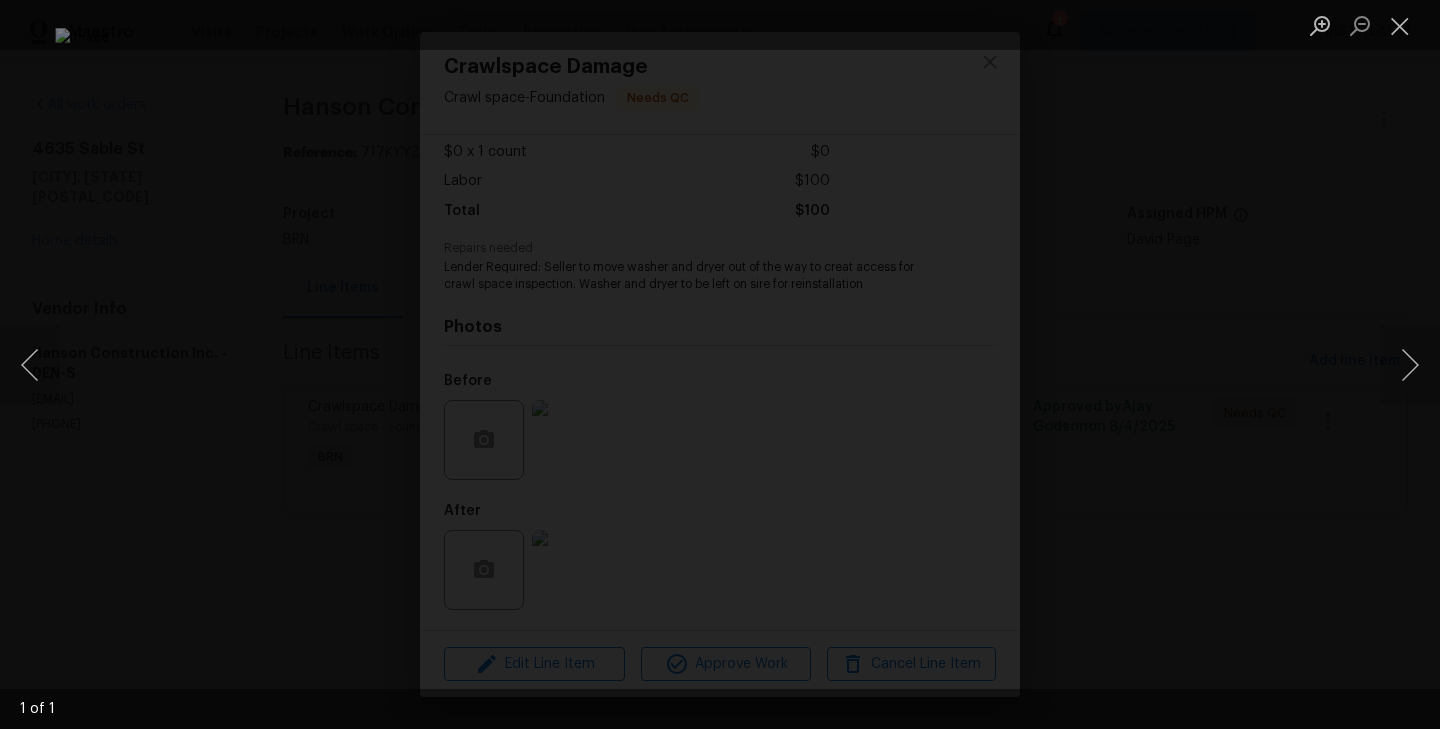 click at bounding box center [720, 364] 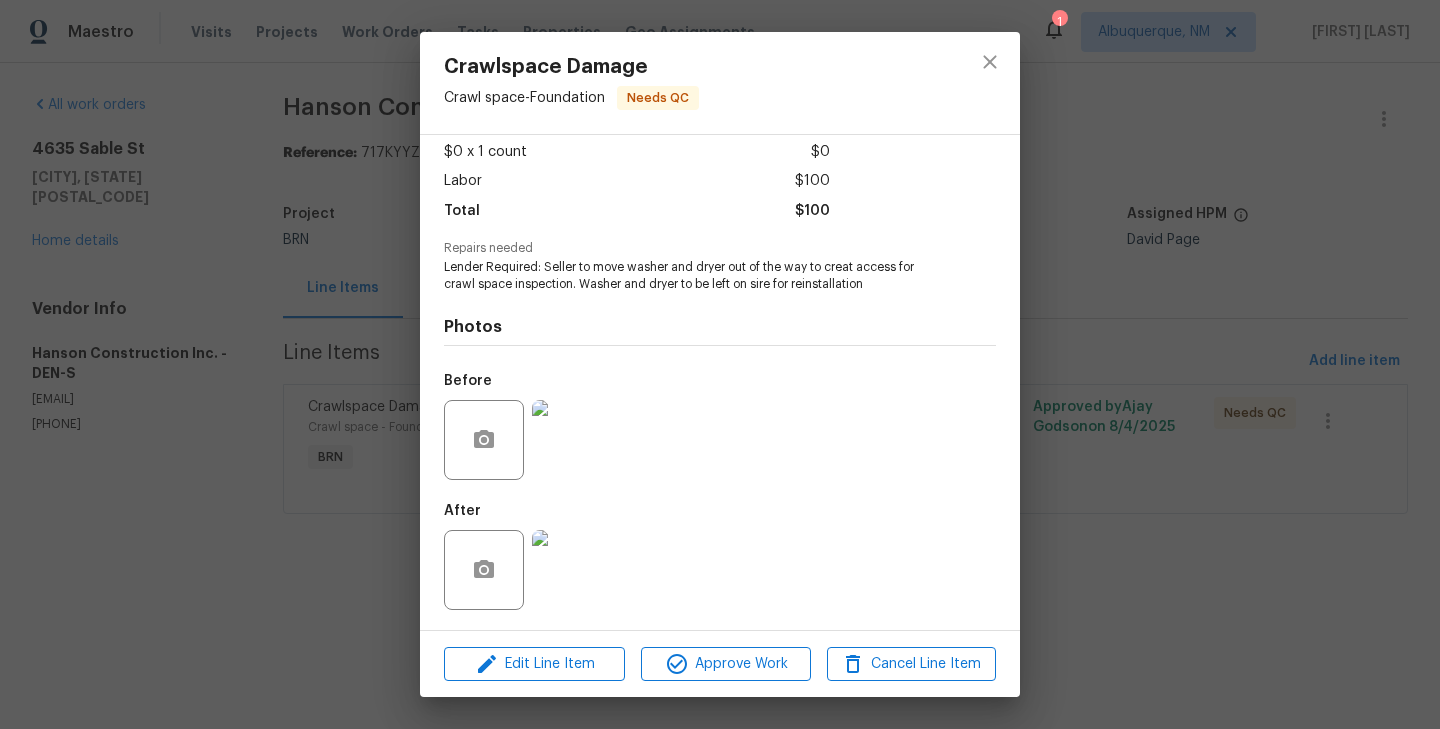 click at bounding box center (572, 570) 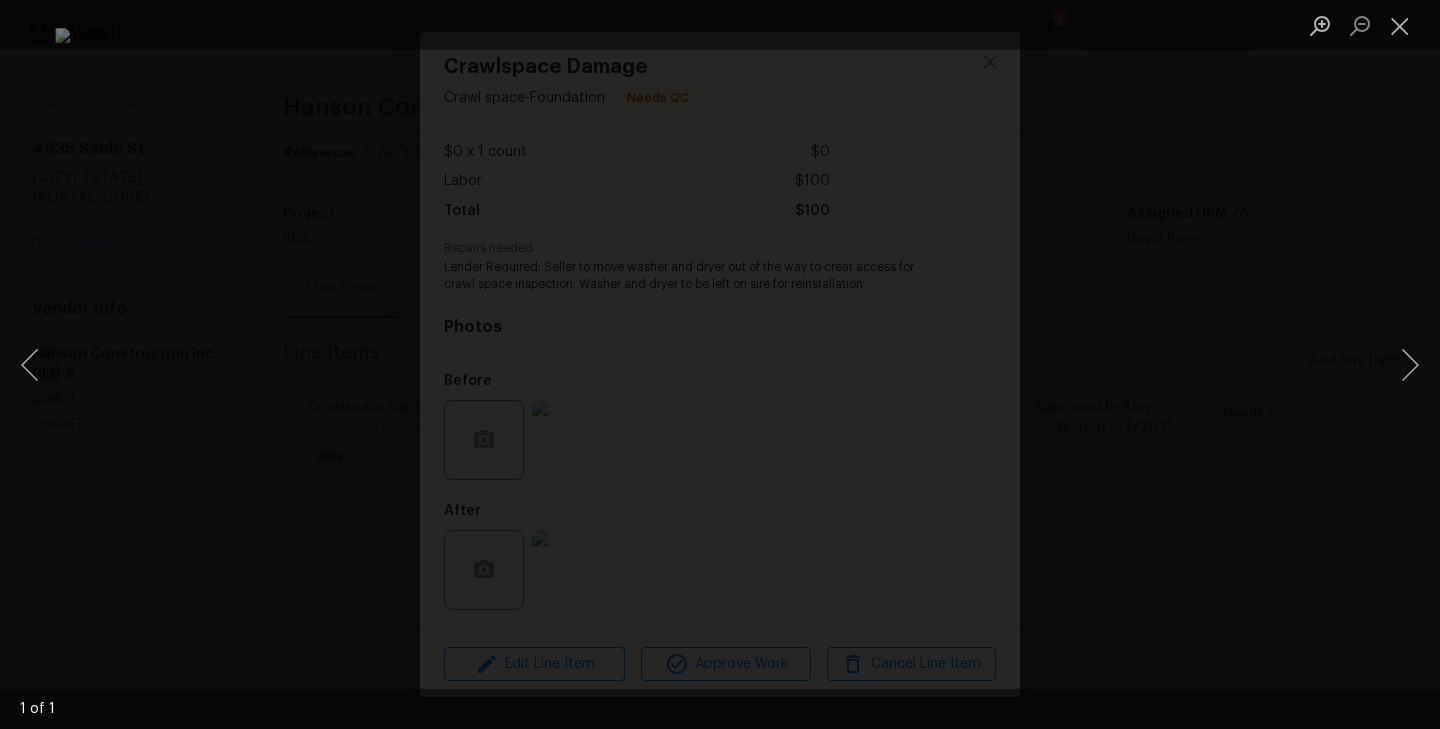 click at bounding box center (720, 364) 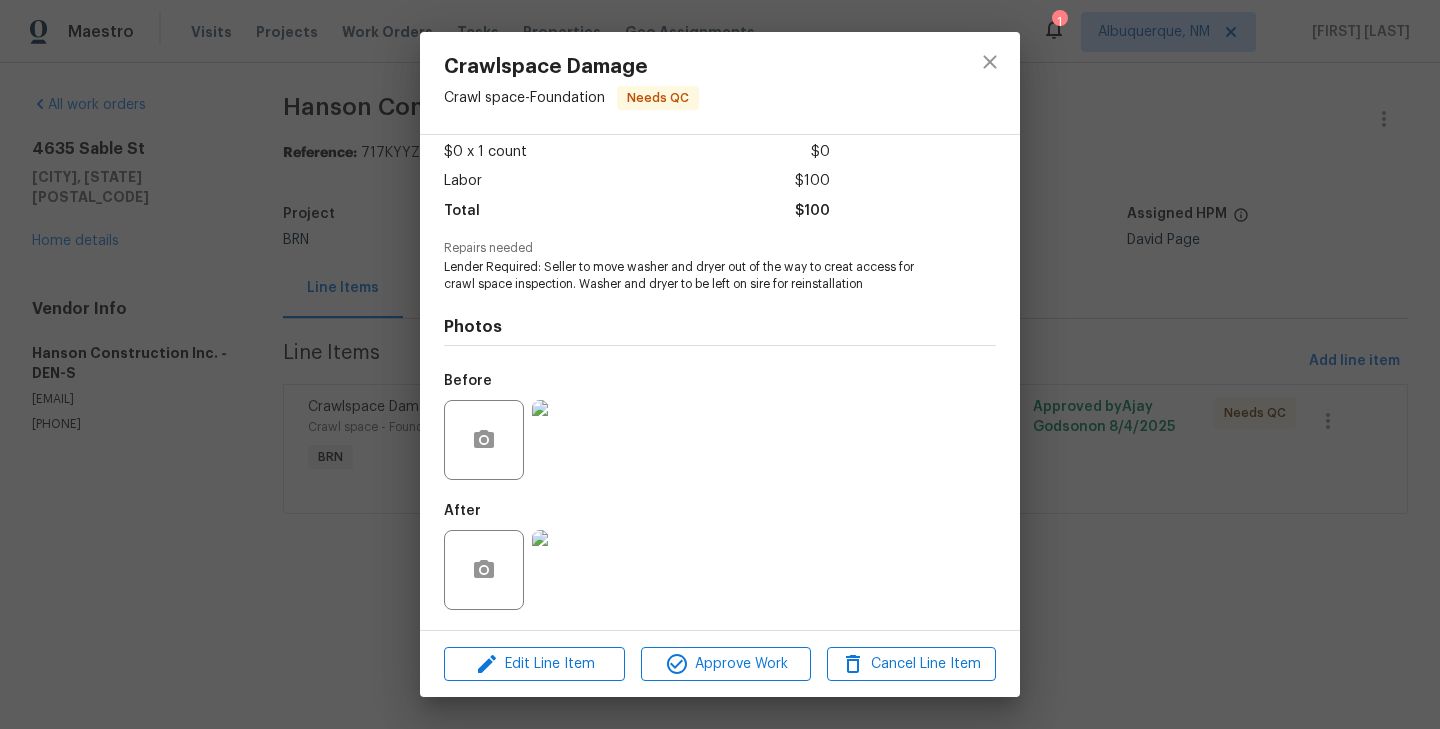 click on "Crawlspace Damage Crawl space  -  Foundation Needs QC Vendor Hanson Construction Inc. Account Category BINSR Cost $0 x 1 count $0 Labor $100 Total $100 Repairs needed Lender Required: Seller to move washer and dryer out of the way to creat access for crawl space inspection. Washer and dryer to be left on sire for reinstallation Photos Before After  Edit Line Item  Approve Work  Cancel Line Item" at bounding box center (720, 364) 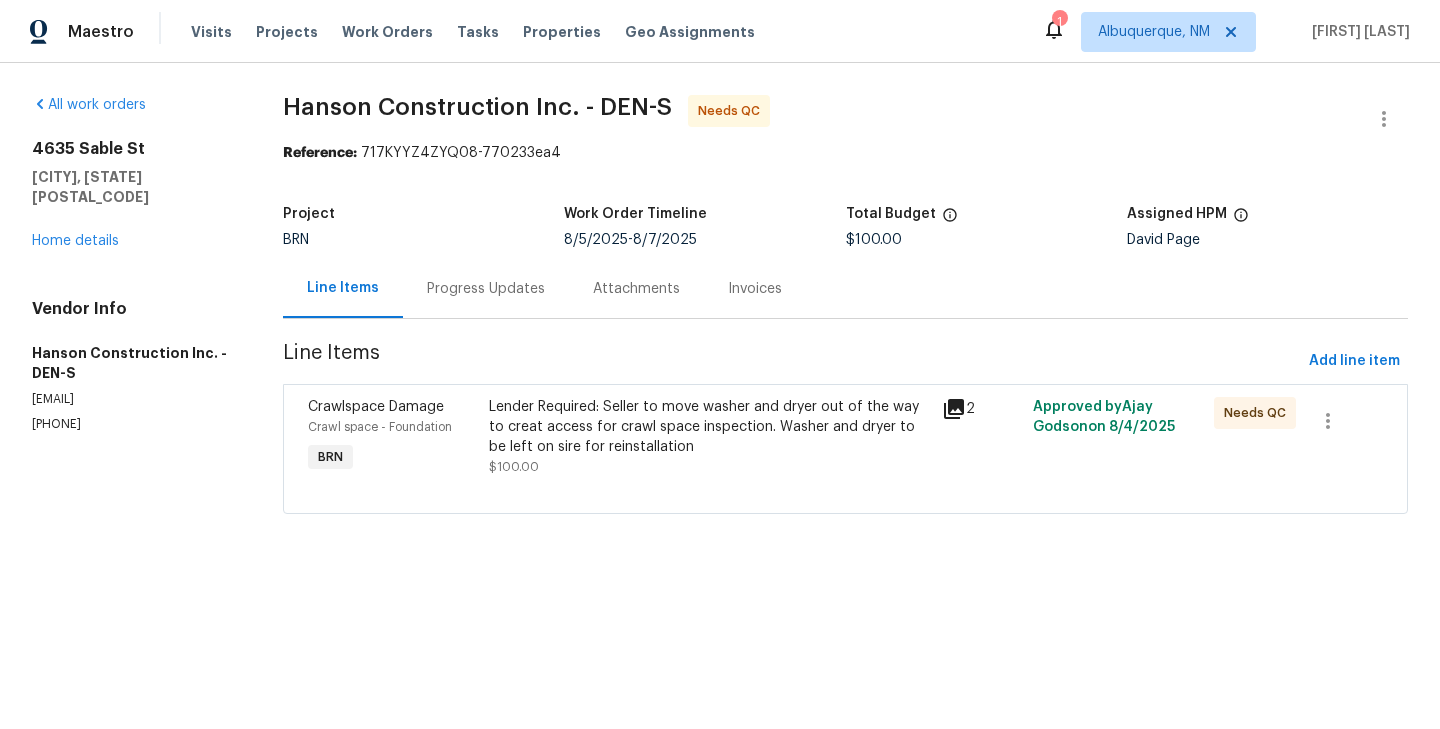 click on "Crawlspace Damage Crawl space  -  Foundation Needs QC Vendor Hanson Construction Inc. Account Category BINSR Cost $0 x 1 count $0 Labor $100 Total $100 Repairs needed Lender Required: Seller to move washer and dryer out of the way to creat access for crawl space inspection. Washer and dryer to be left on sire for reinstallation Photos Before After  Edit Line Item  Approve Work  Cancel Line Item" at bounding box center [720, 364] 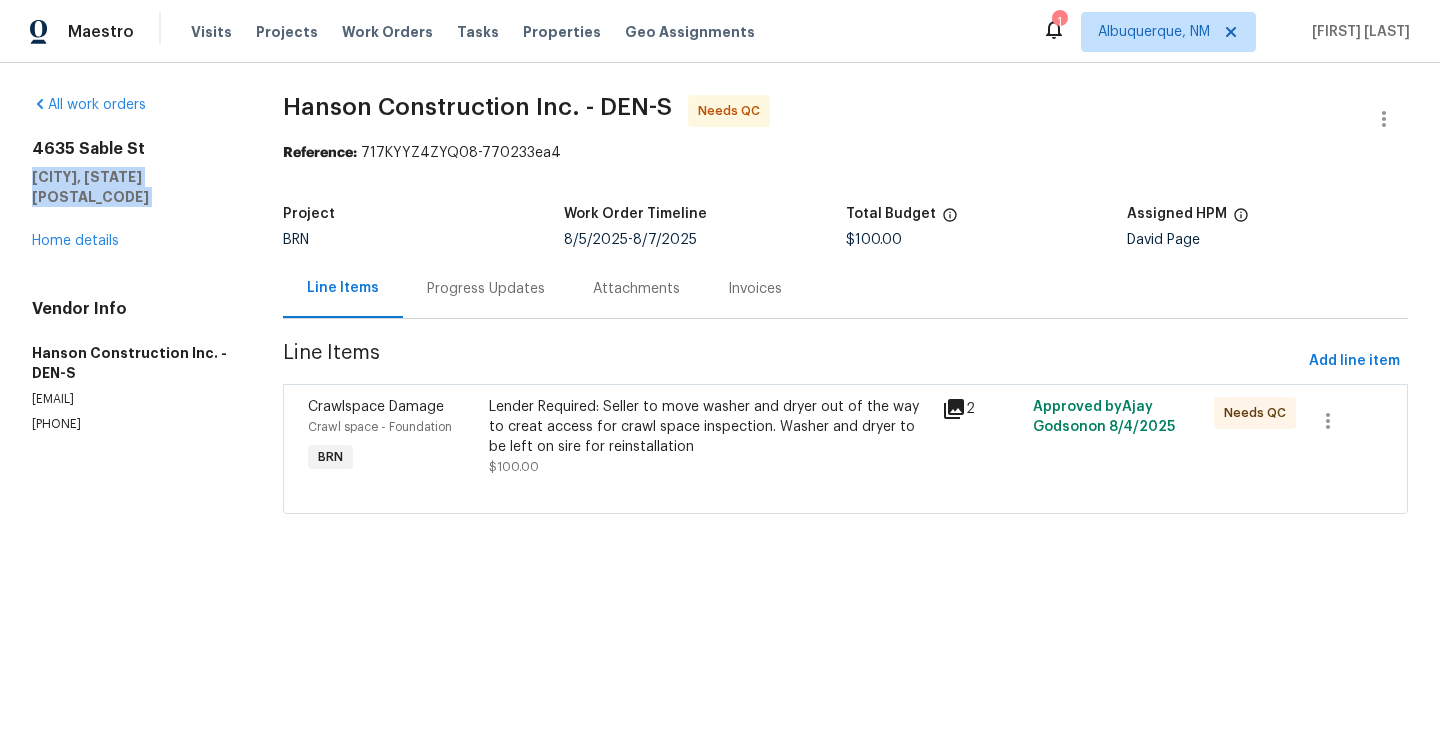 click on "4635 Sable St" at bounding box center [133, 149] 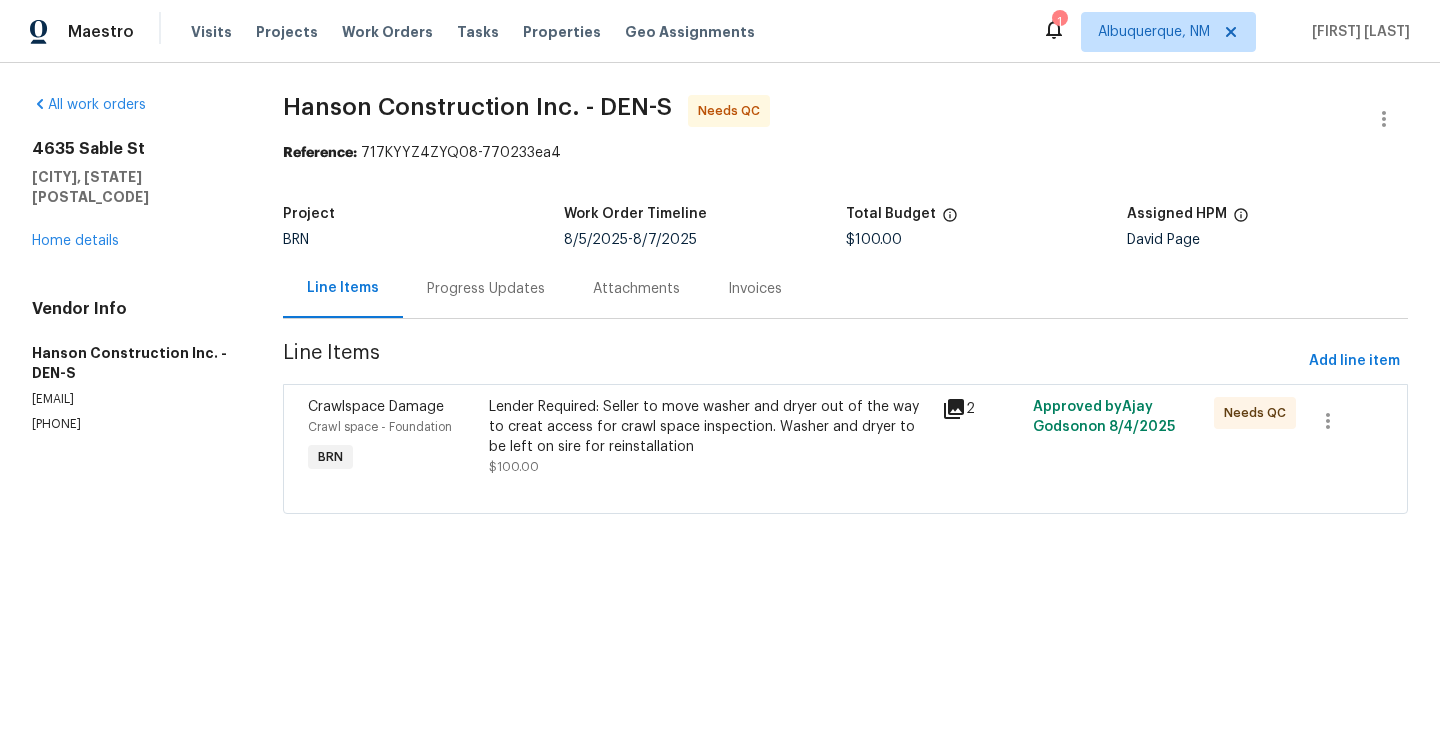 click on "4635 Sable St" at bounding box center (133, 149) 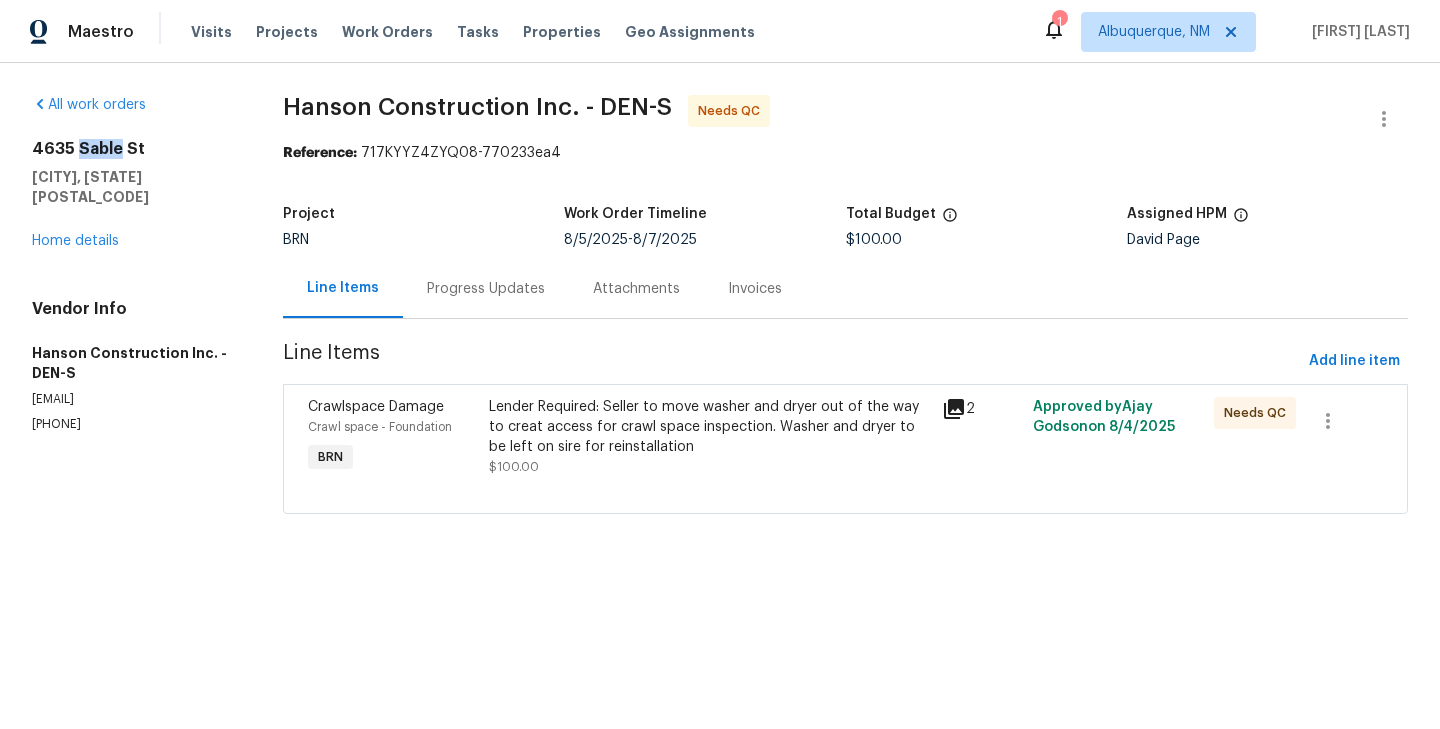 click on "4635 Sable St" at bounding box center [133, 149] 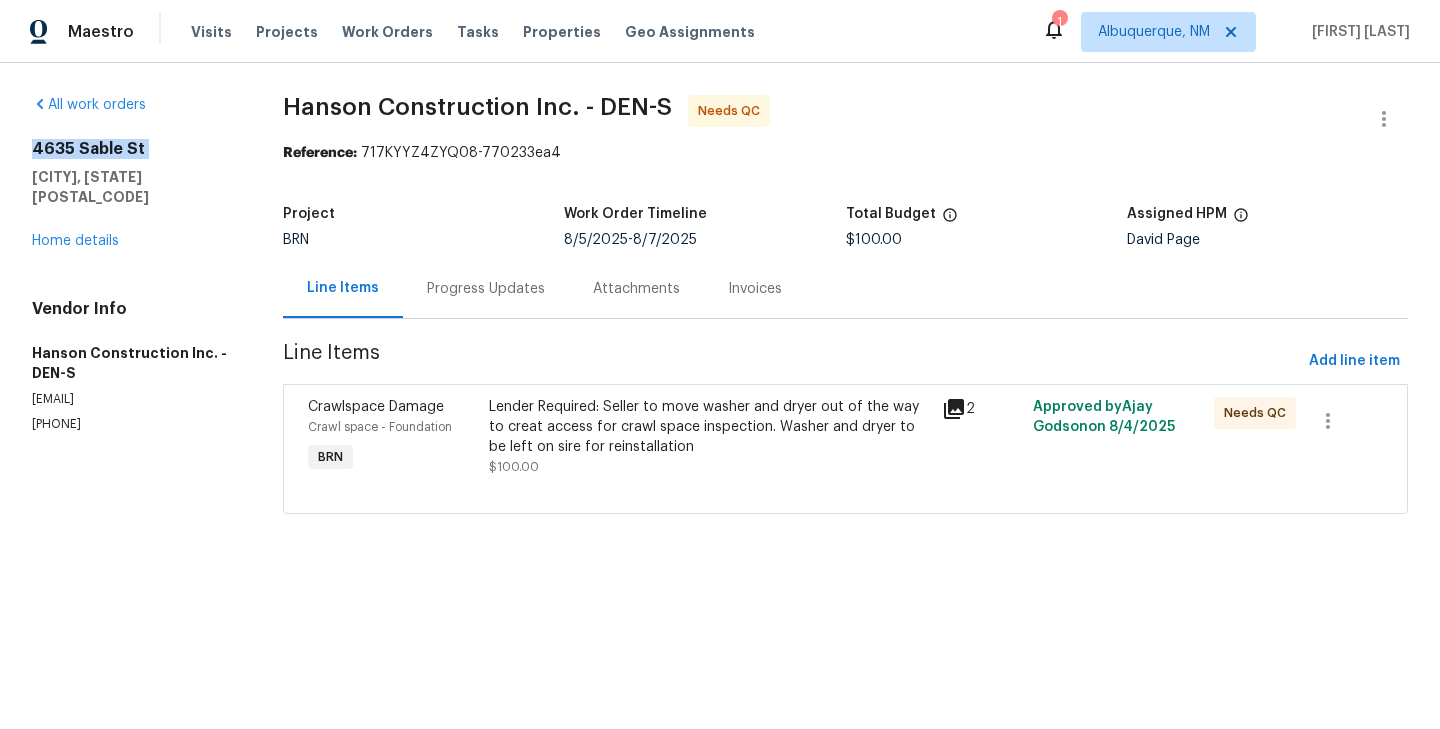 click on "4635 Sable St" at bounding box center (133, 149) 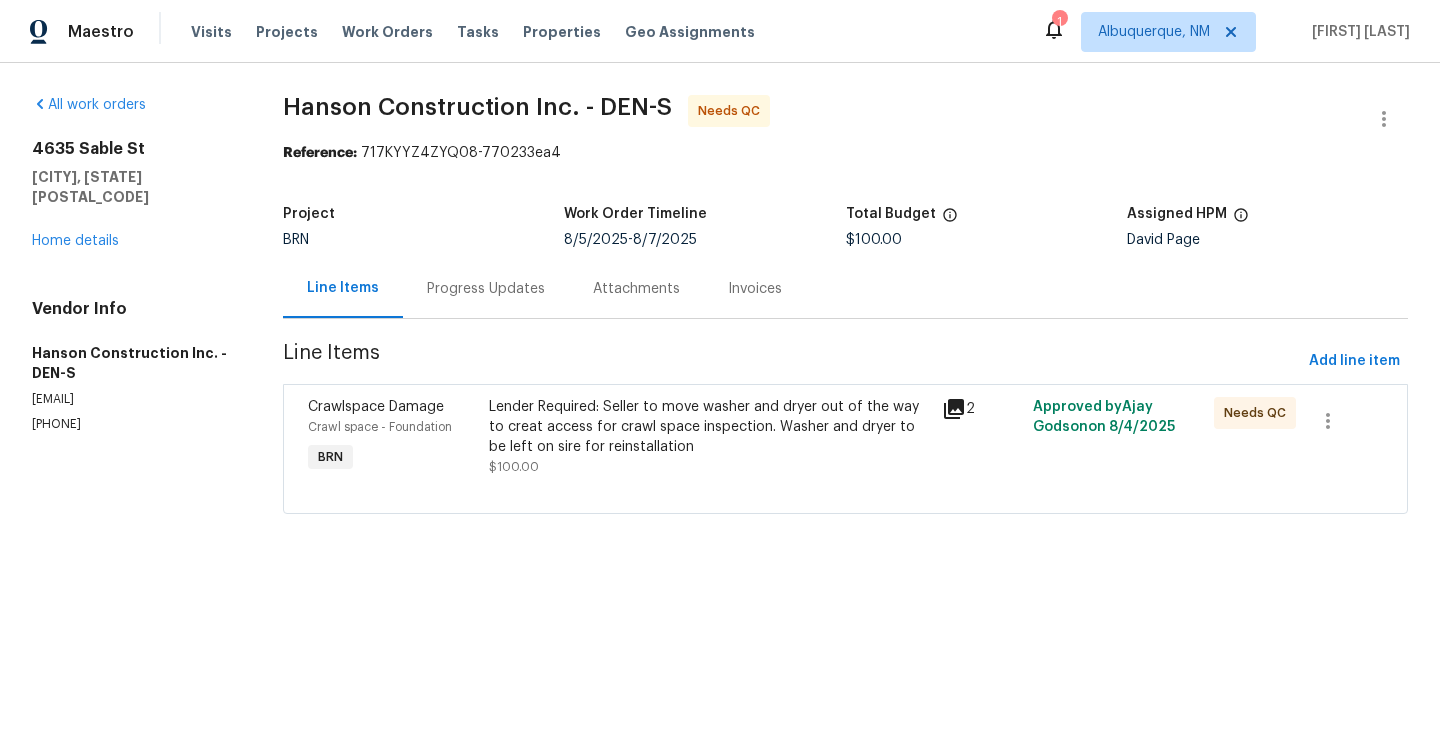 click on "4635 Sable St" at bounding box center (133, 149) 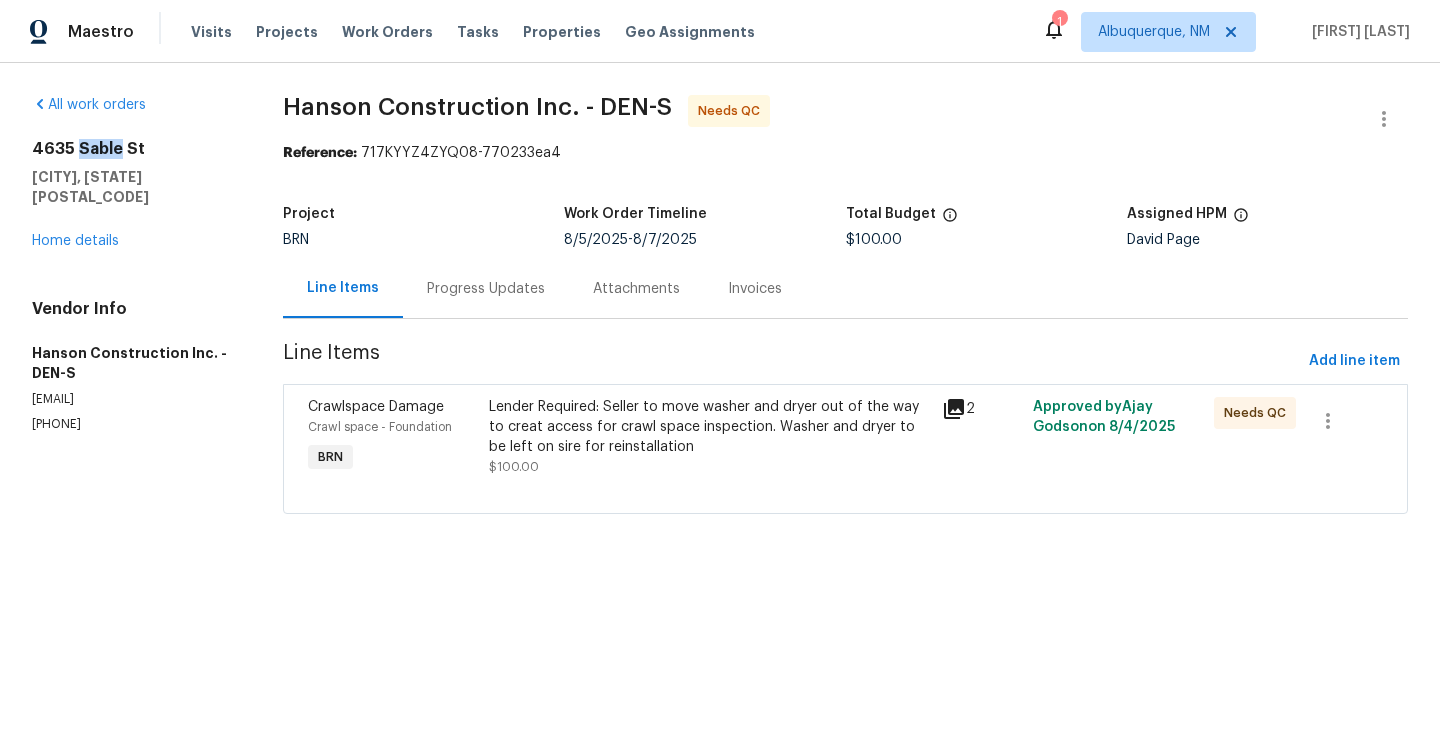 click on "4635 Sable St" at bounding box center [133, 149] 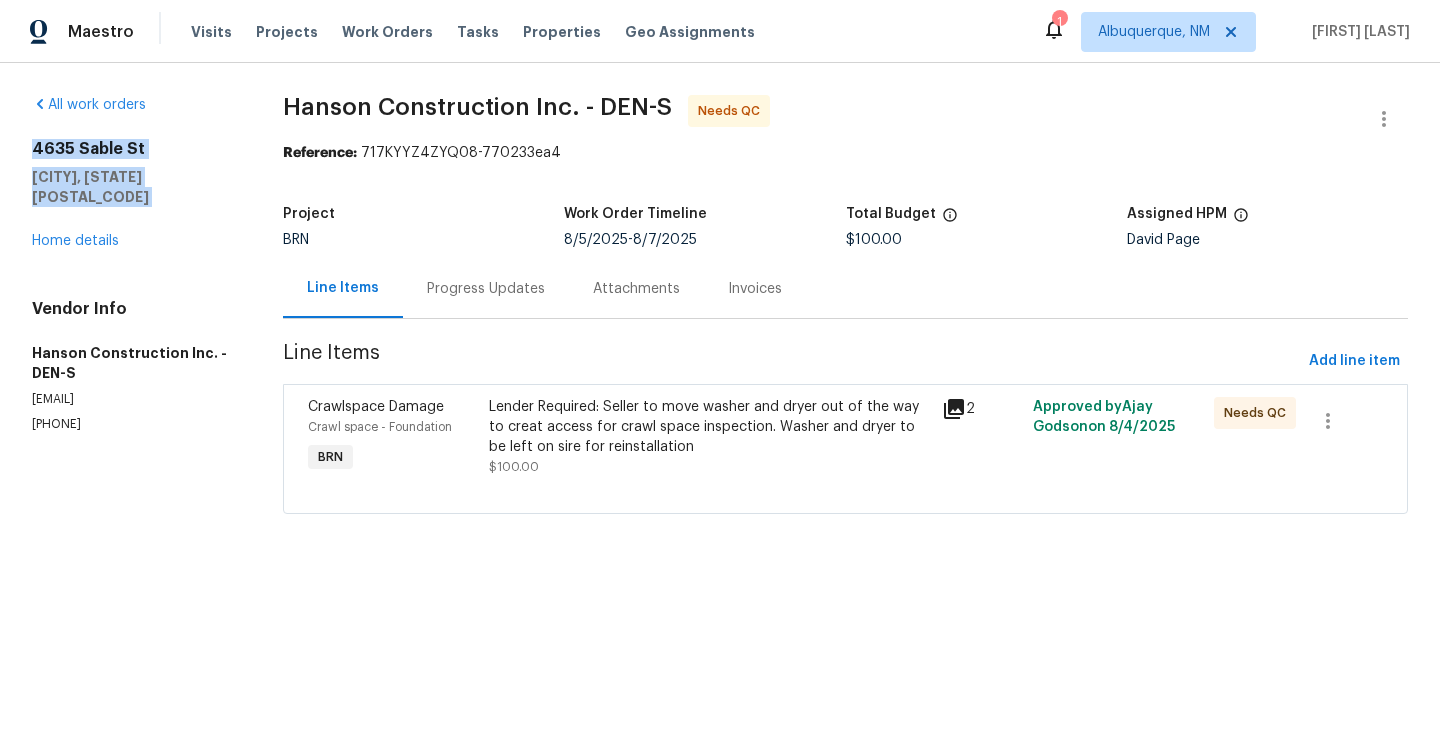 click on "Lender Required: Seller to move washer and dryer out of the way to creat access for crawl space inspection. Washer and dryer to be left on sire for reinstallation $100.00" at bounding box center [709, 437] 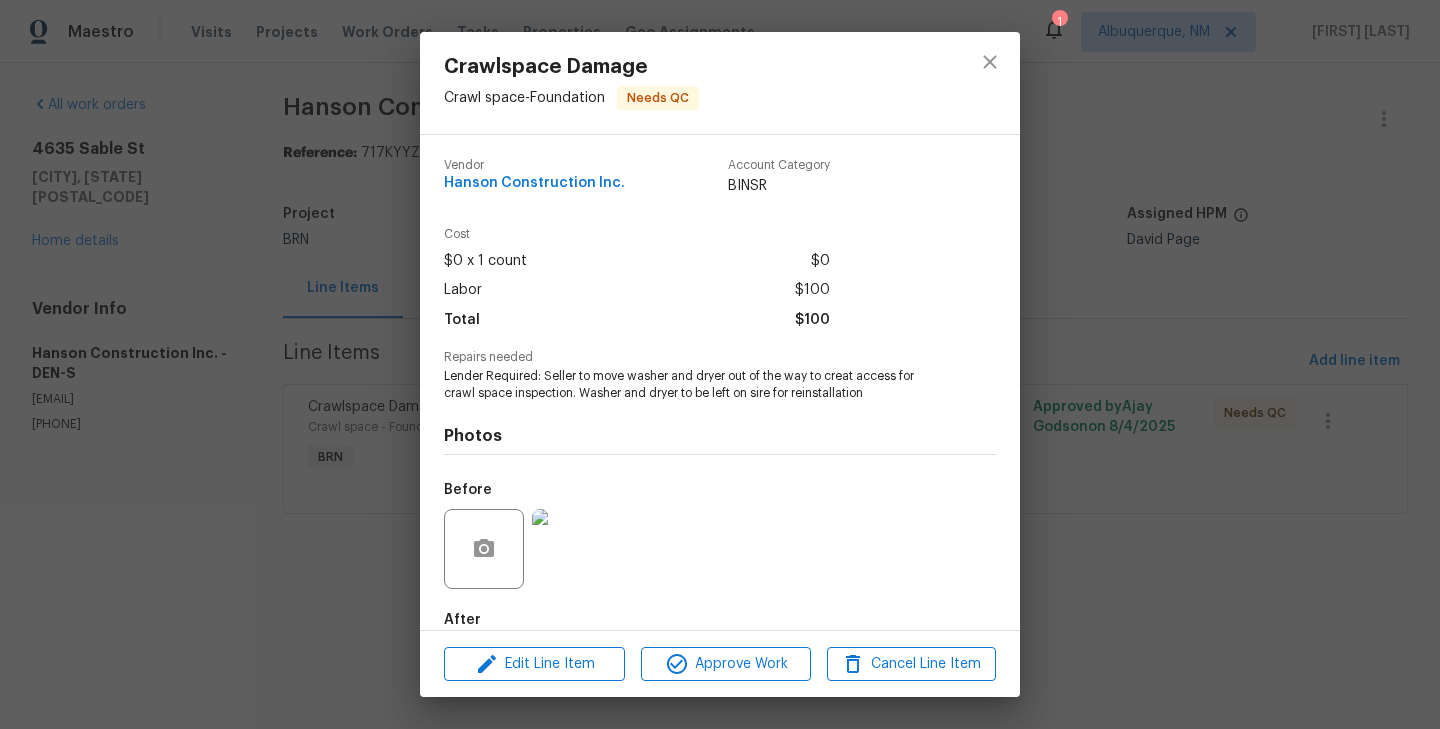 click on "Crawlspace Damage Crawl space  -  Foundation Needs QC Vendor Hanson Construction Inc. Account Category BINSR Cost $0 x 1 count $0 Labor $100 Total $100 Repairs needed Lender Required: Seller to move washer and dryer out of the way to creat access for crawl space inspection. Washer and dryer to be left on sire for reinstallation Photos Before After  Edit Line Item  Approve Work  Cancel Line Item" at bounding box center [720, 364] 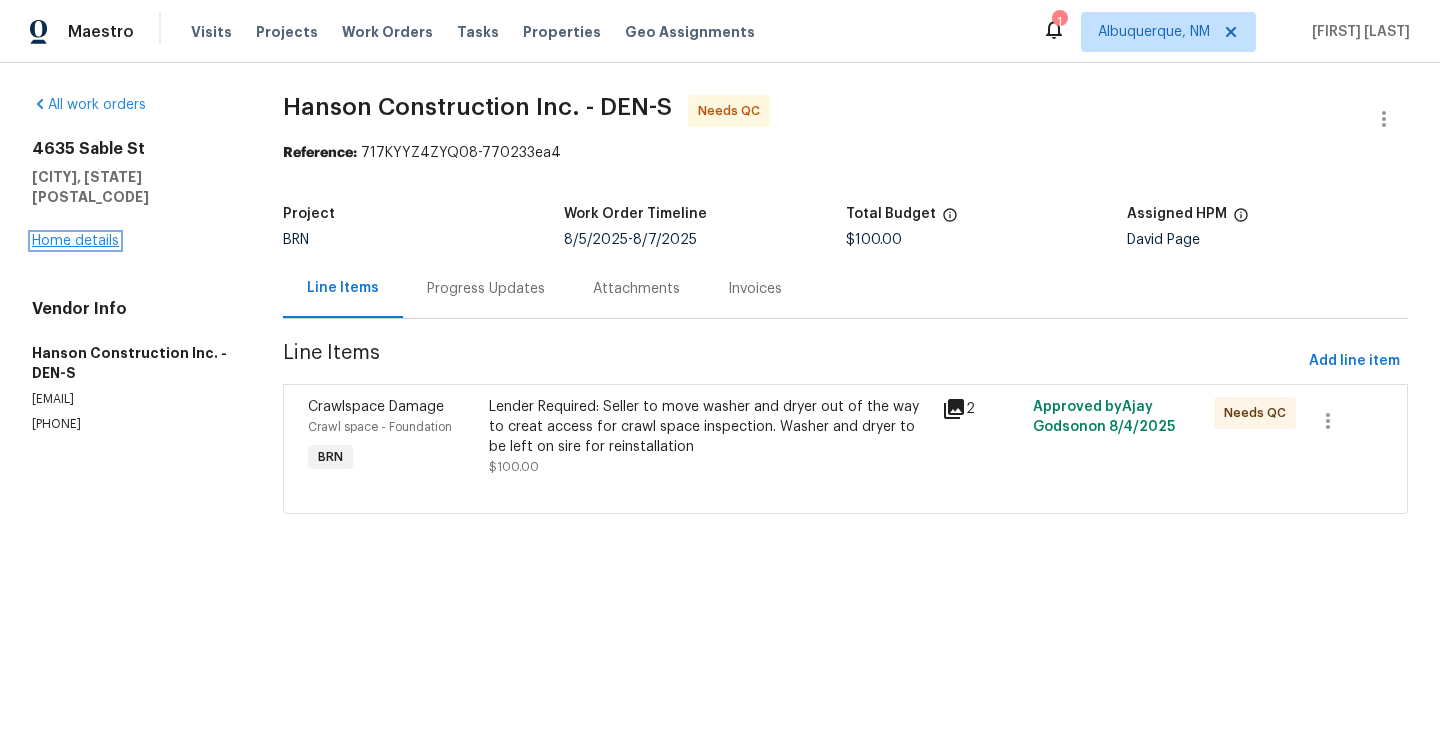 click on "Home details" at bounding box center (75, 241) 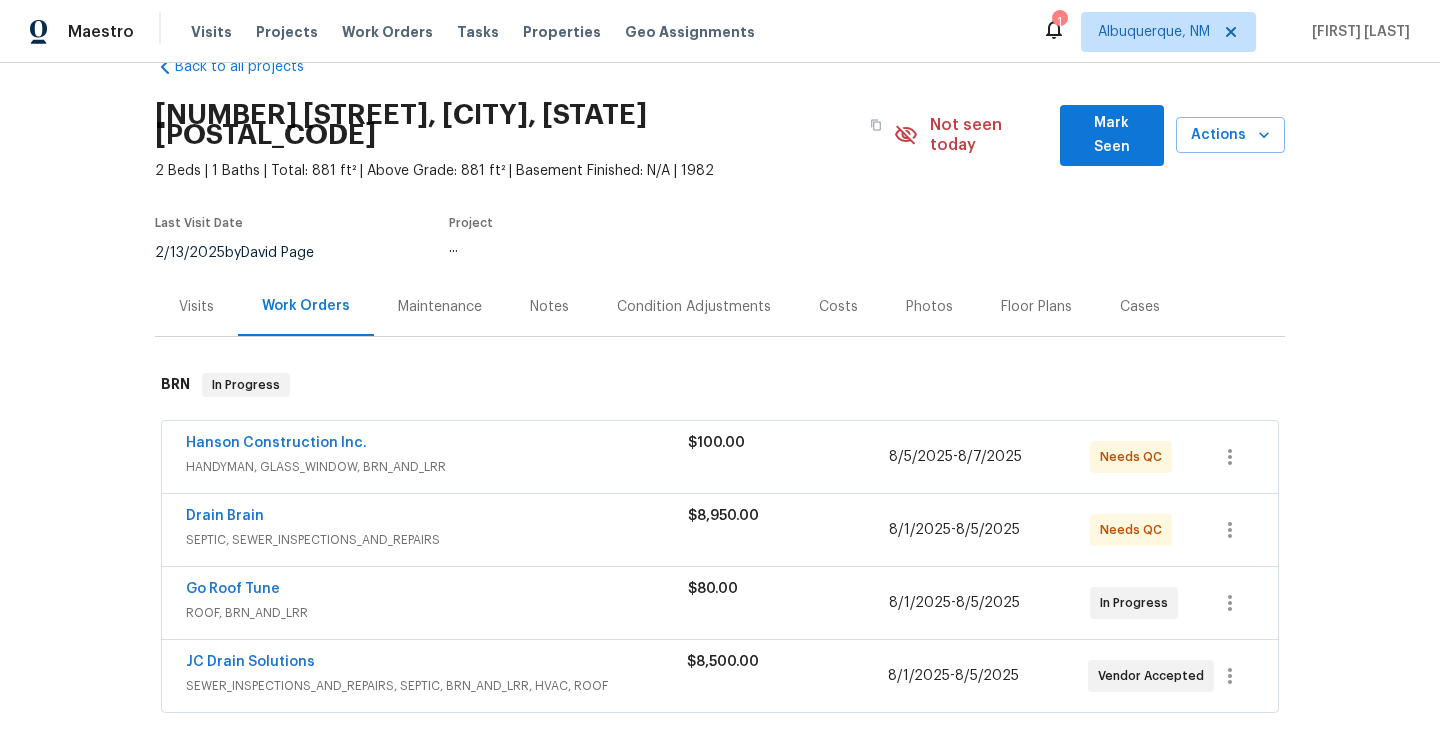scroll, scrollTop: 98, scrollLeft: 0, axis: vertical 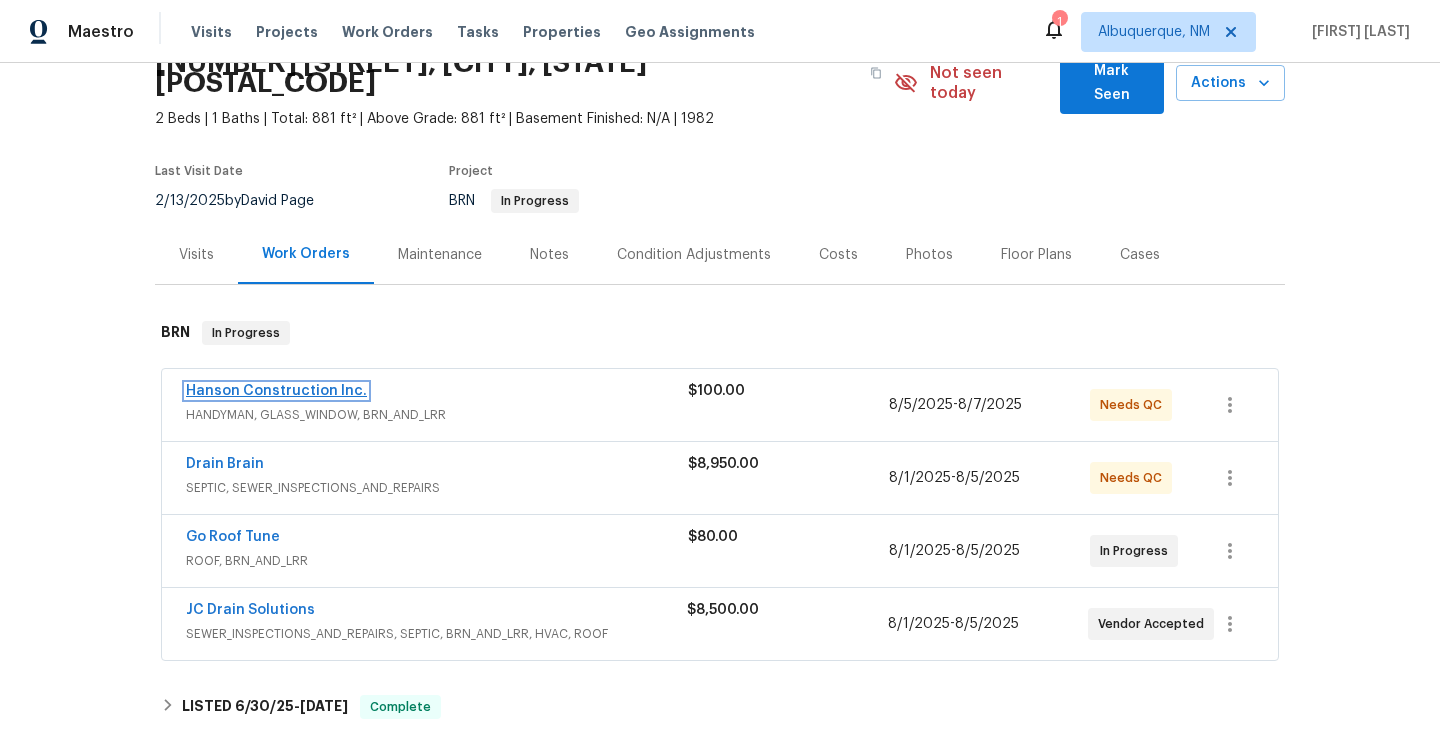 click on "Hanson Construction Inc." at bounding box center (276, 391) 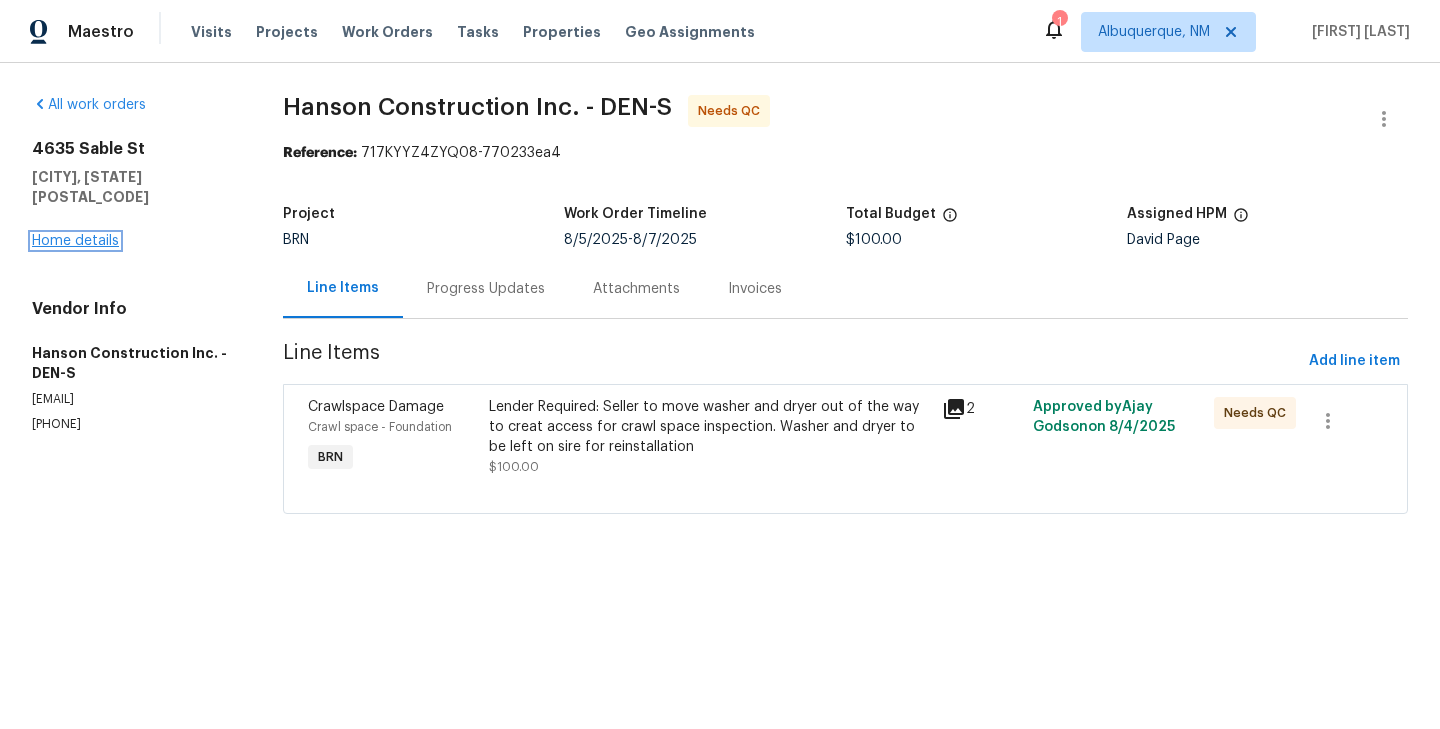 click on "Home details" at bounding box center (75, 241) 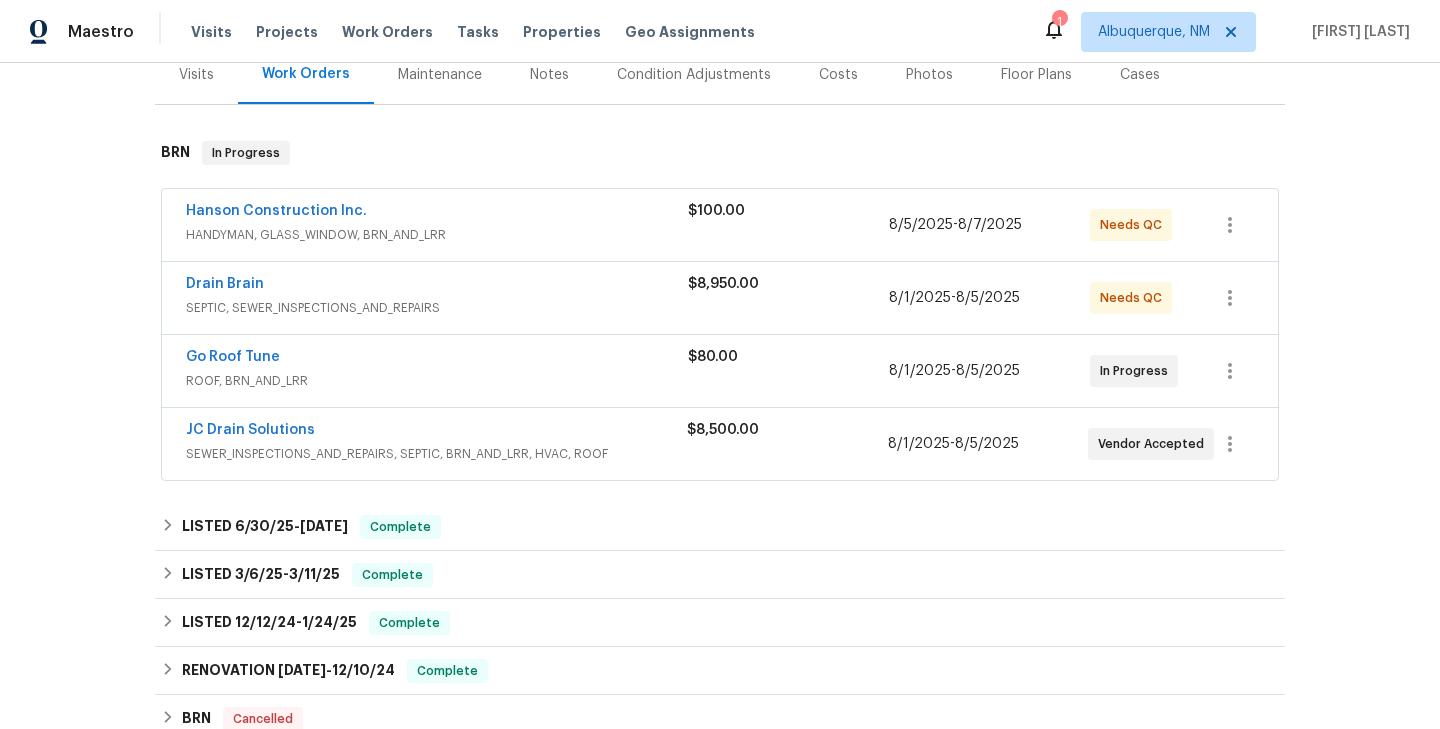 scroll, scrollTop: 291, scrollLeft: 0, axis: vertical 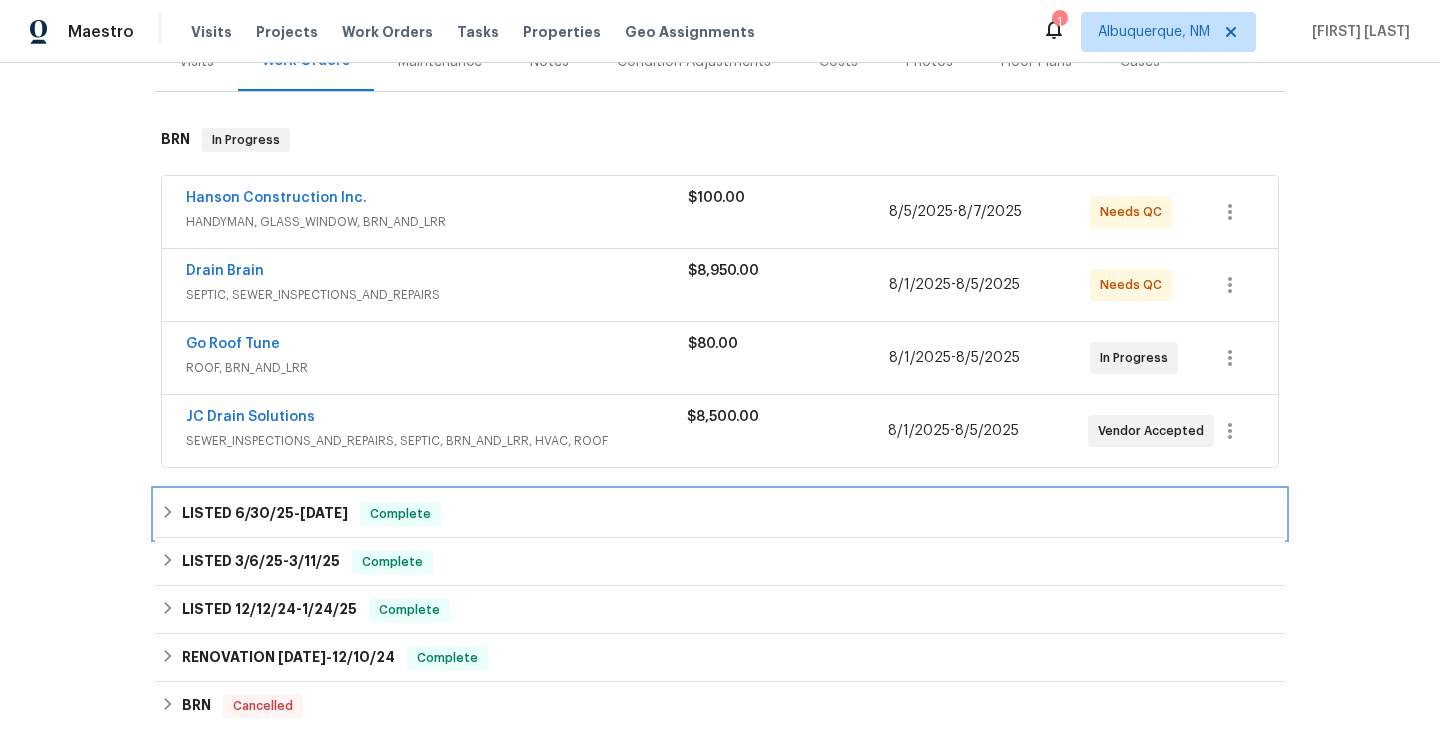 click on "6/30/25" at bounding box center (264, 513) 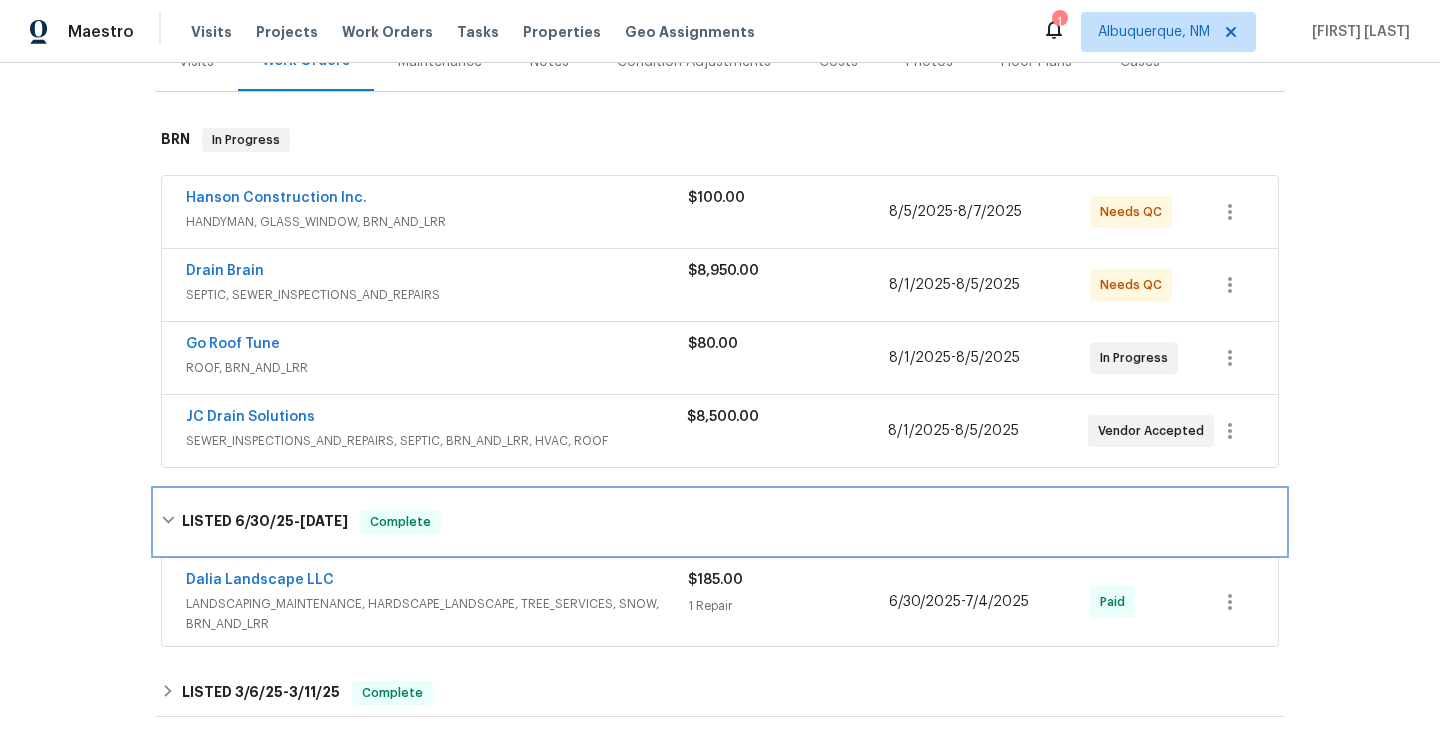 click on "7/4/25" at bounding box center (324, 521) 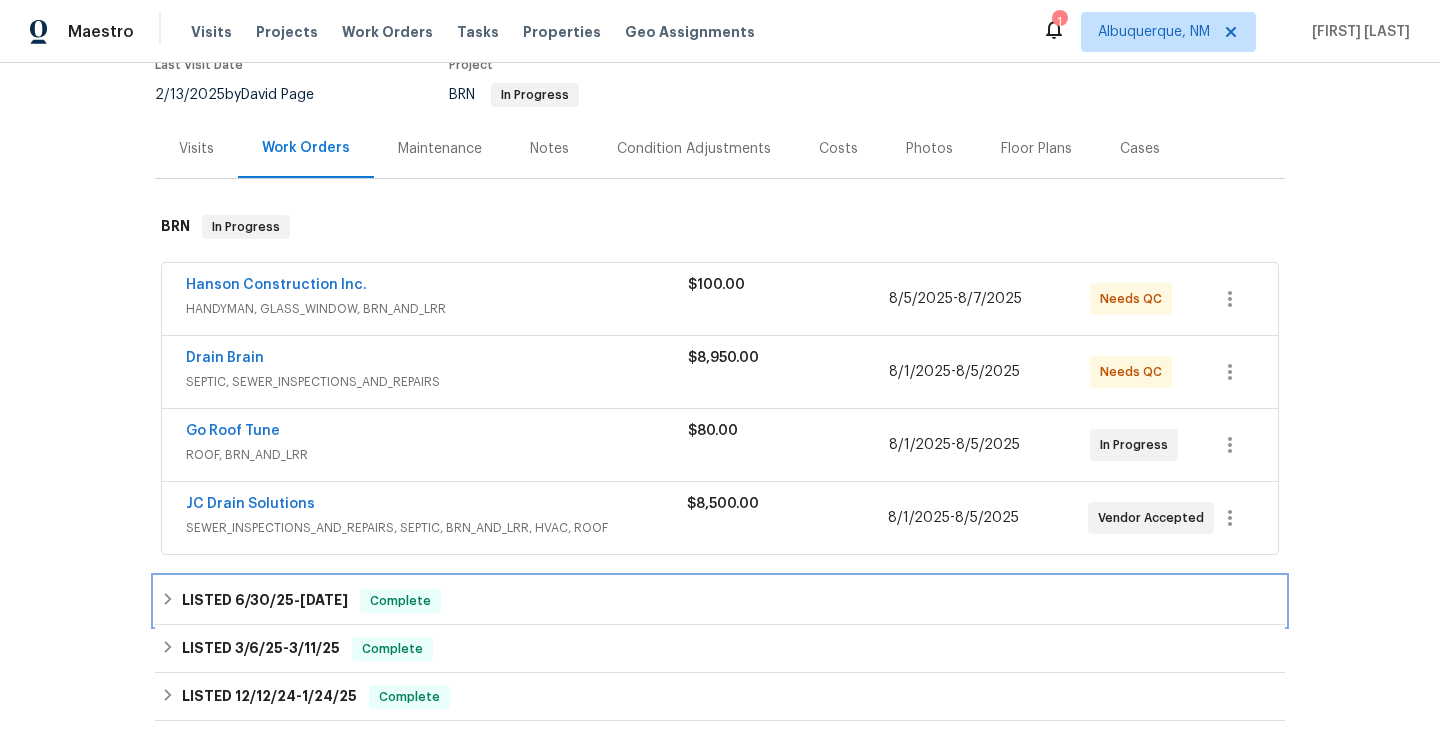 scroll, scrollTop: 0, scrollLeft: 0, axis: both 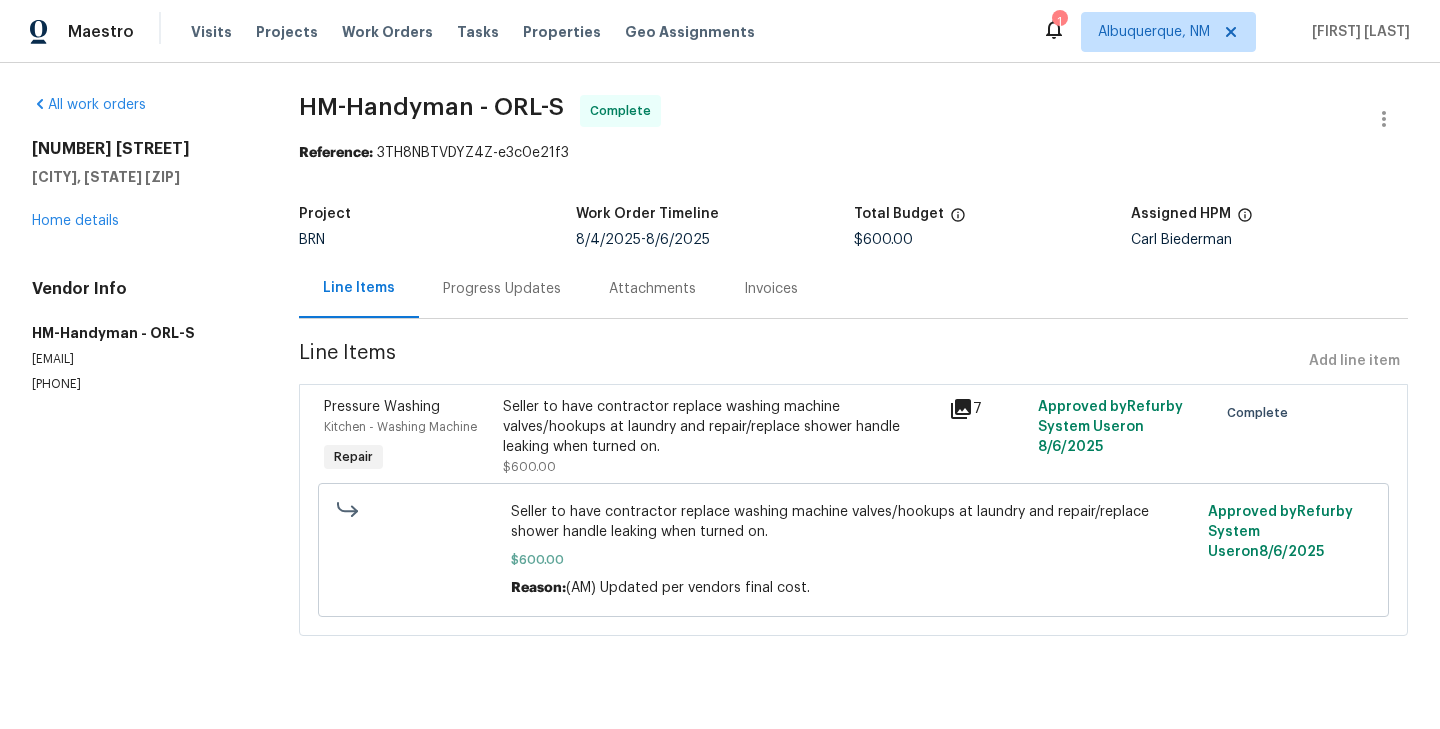 click on "Progress Updates" at bounding box center (502, 289) 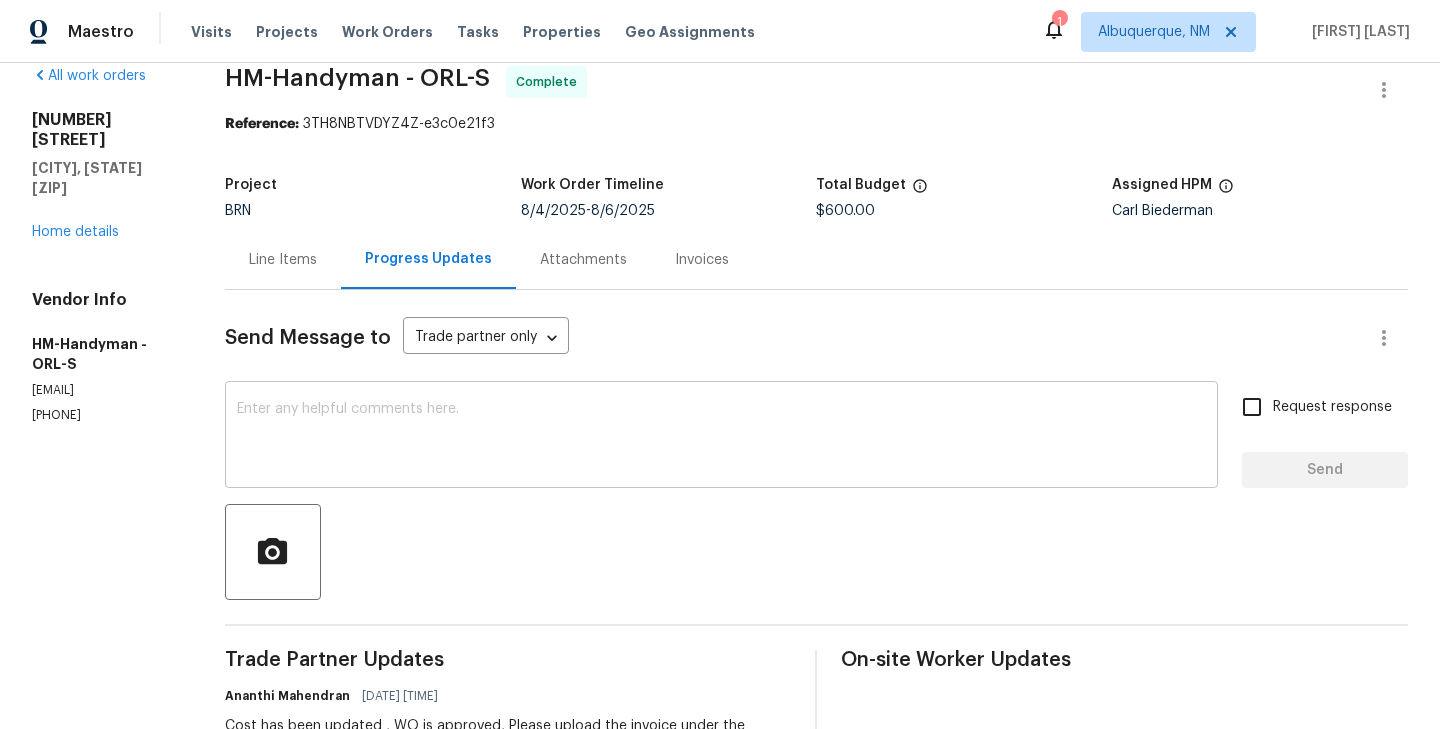 scroll, scrollTop: 13, scrollLeft: 0, axis: vertical 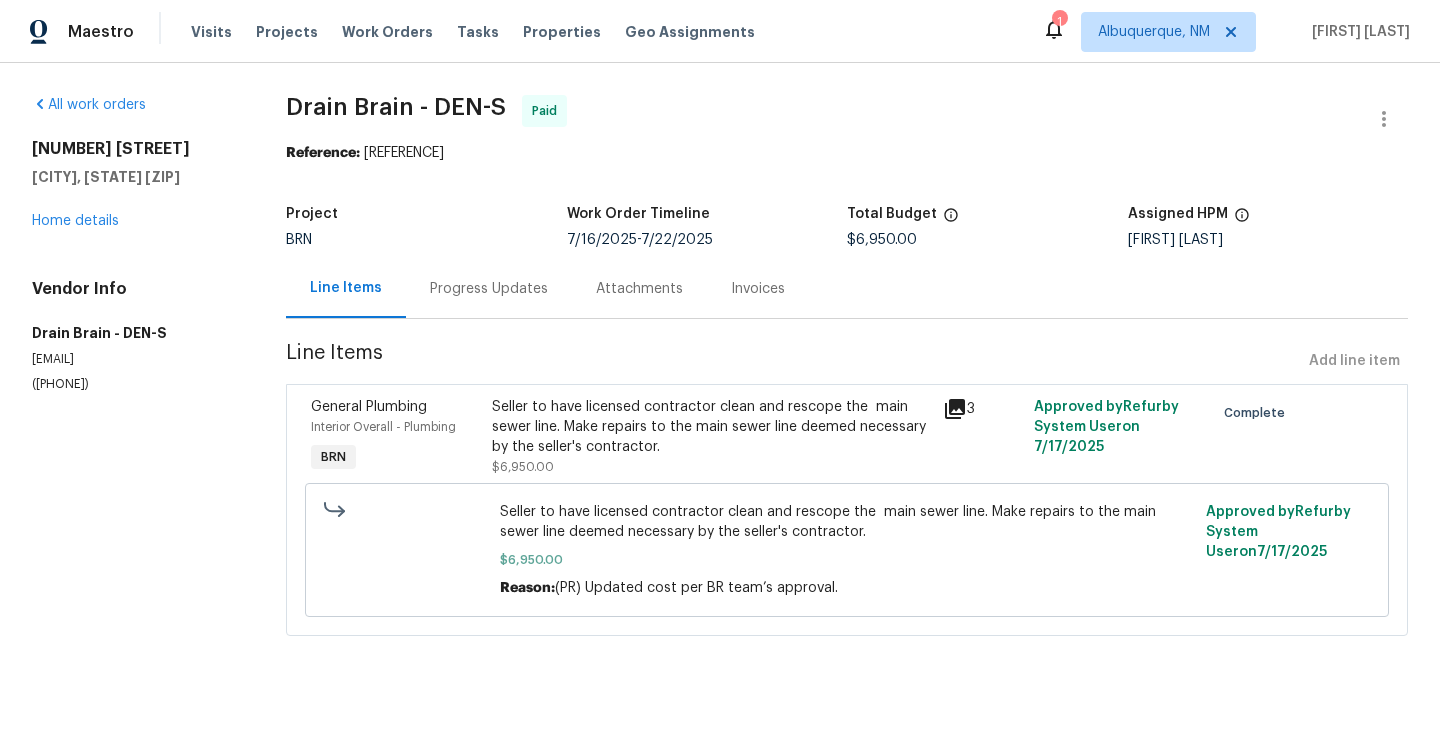 click on "[COMPANY] - [CITY_ABBR]-S Paid Reference: [REFERENCE] Project BRN Work Order Timeline [DATE] - [DATE] Total Budget [CURRENCY][AMOUNT] Assigned HPM [FIRST] [LAST] Line Items Progress Updates Attachments Invoices Line Items Add line item General Plumbing Interior Overall - Plumbing BRN Seller to have licensed contractor clean and rescope the main sewer line. Make repairs to the main sewer line deemed necessary by the seller's contractor. [CURRENCY][AMOUNT] Reason: (PR) Updated cost per BR team’s approval. Approved by Refurby System User on [DATE]" at bounding box center (847, 377) 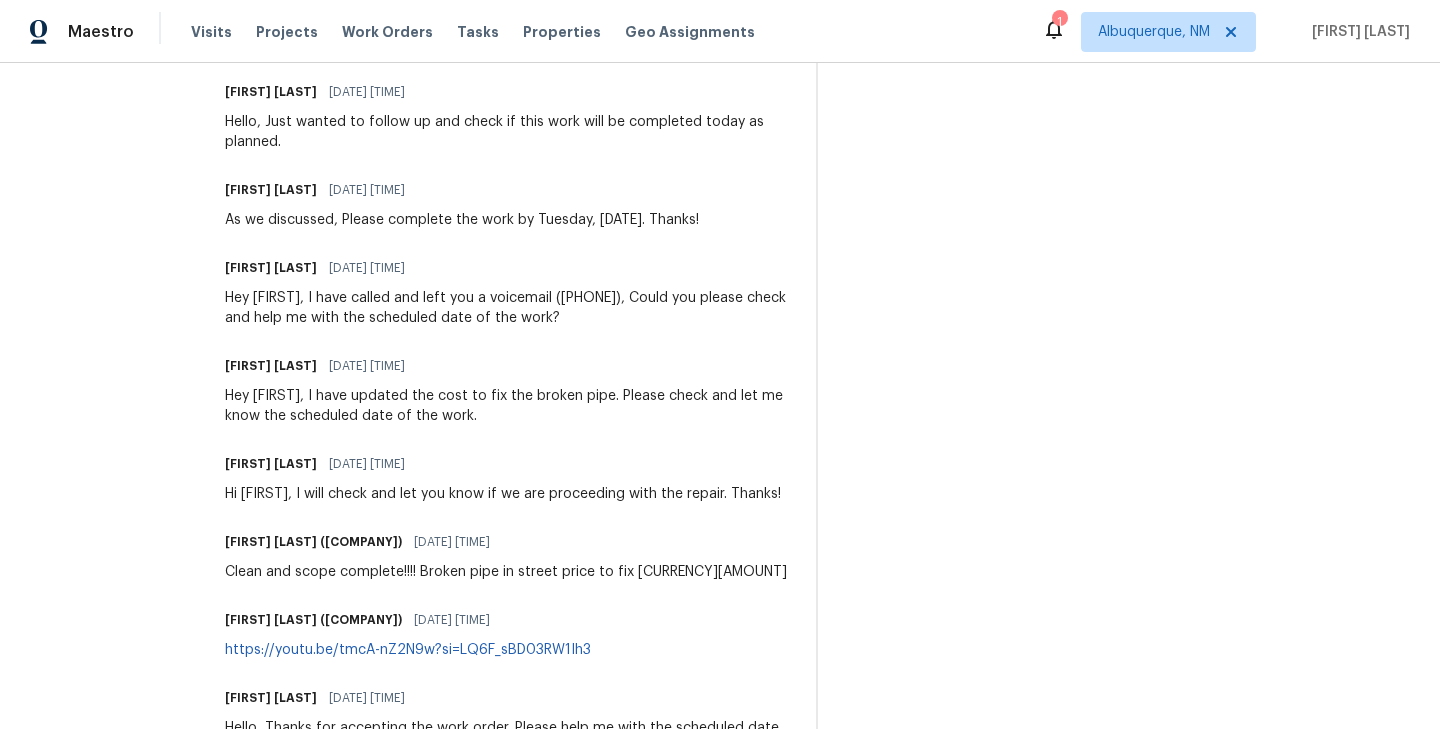 scroll, scrollTop: 1021, scrollLeft: 0, axis: vertical 